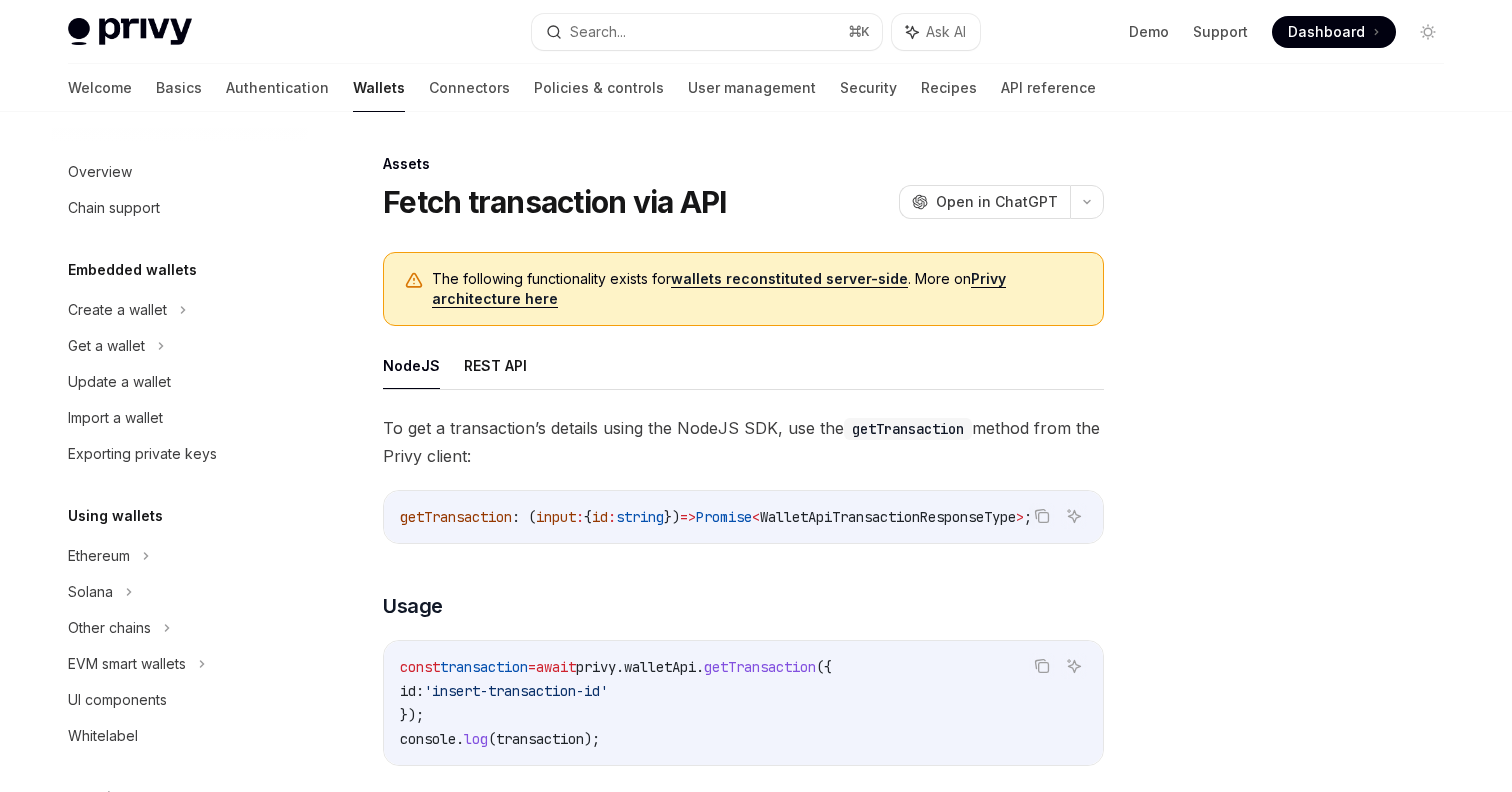 scroll, scrollTop: 0, scrollLeft: 0, axis: both 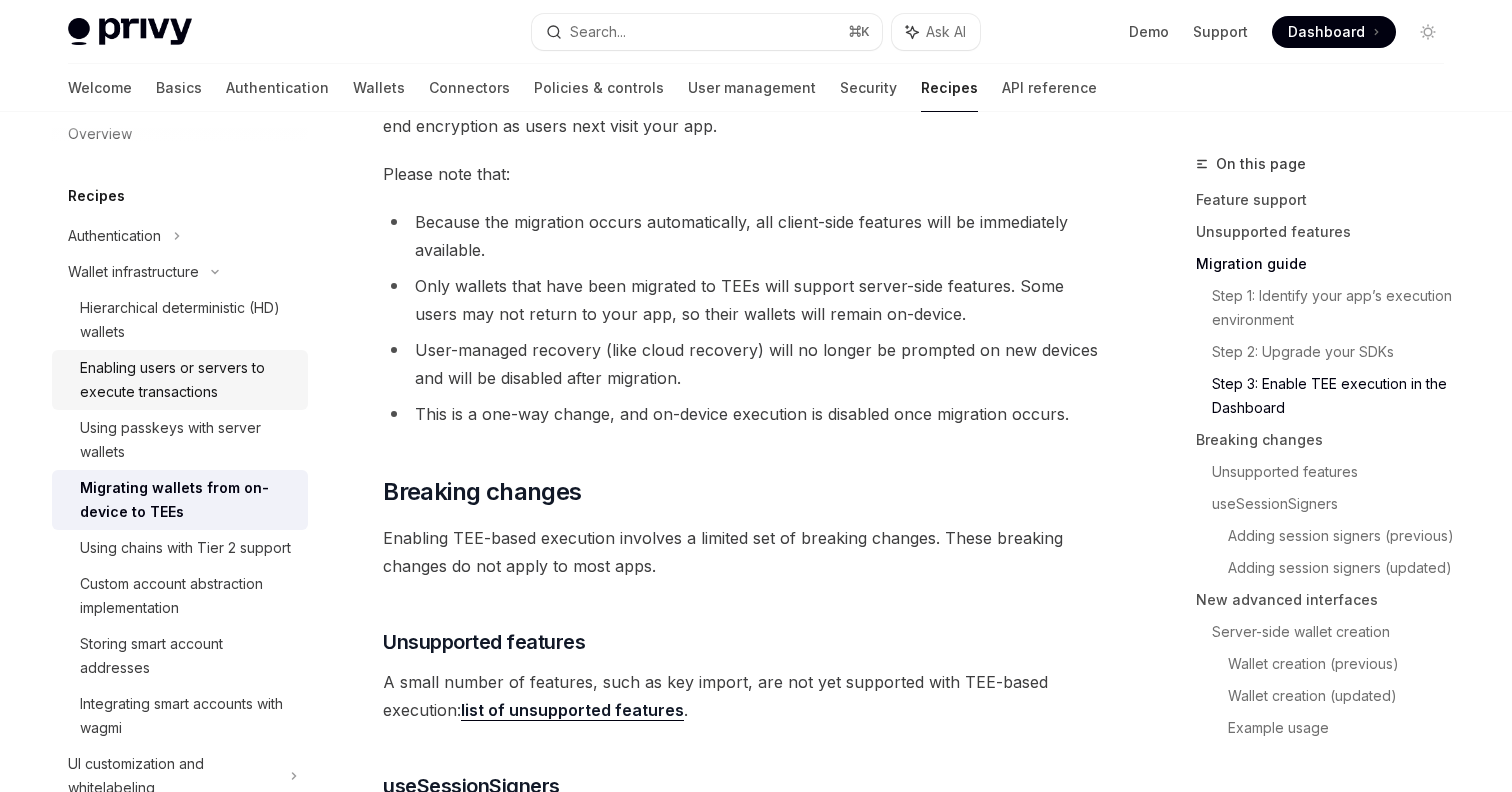 click on "Enabling users or servers to execute transactions" at bounding box center [188, 380] 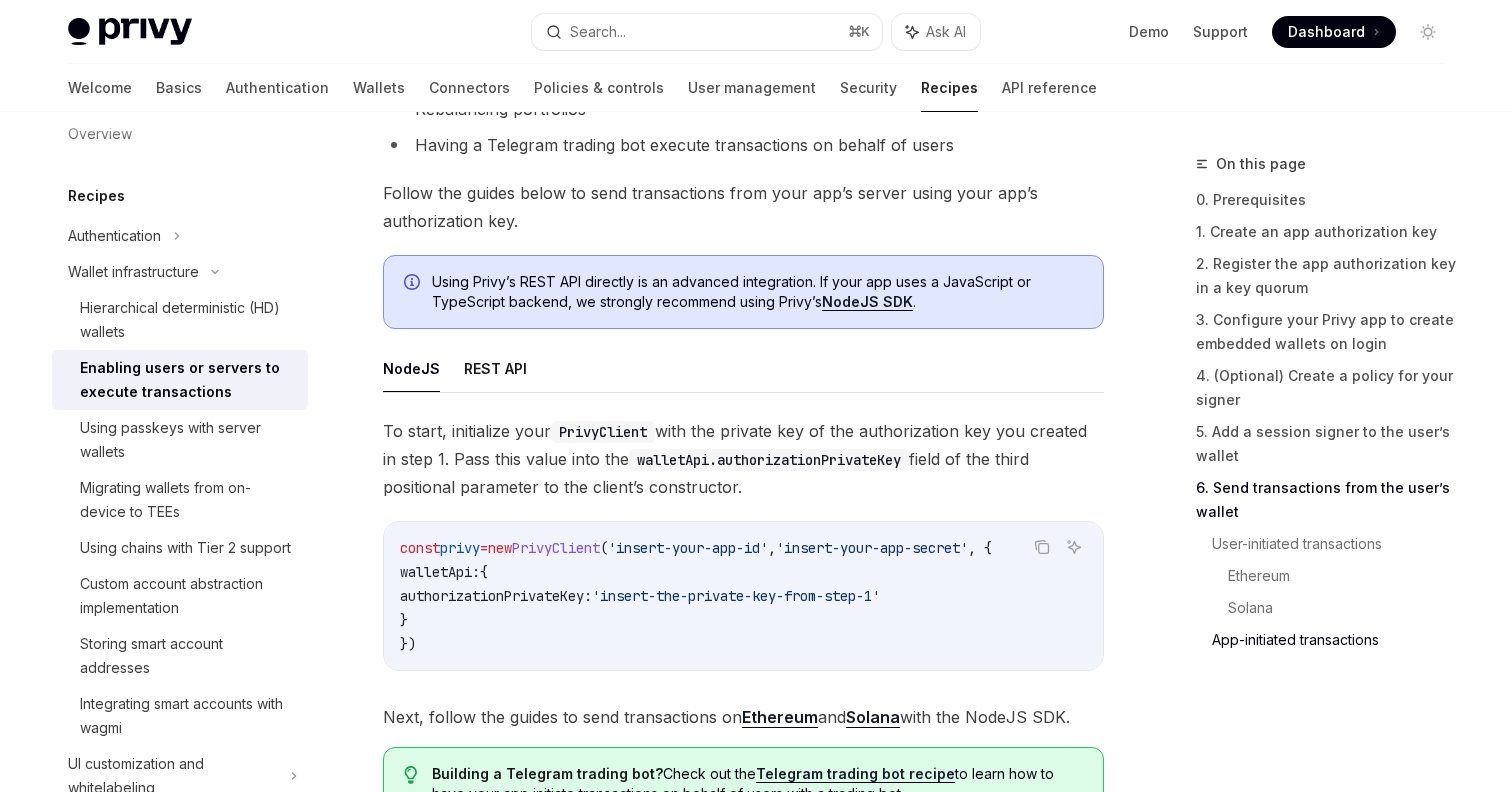 scroll, scrollTop: 5230, scrollLeft: 0, axis: vertical 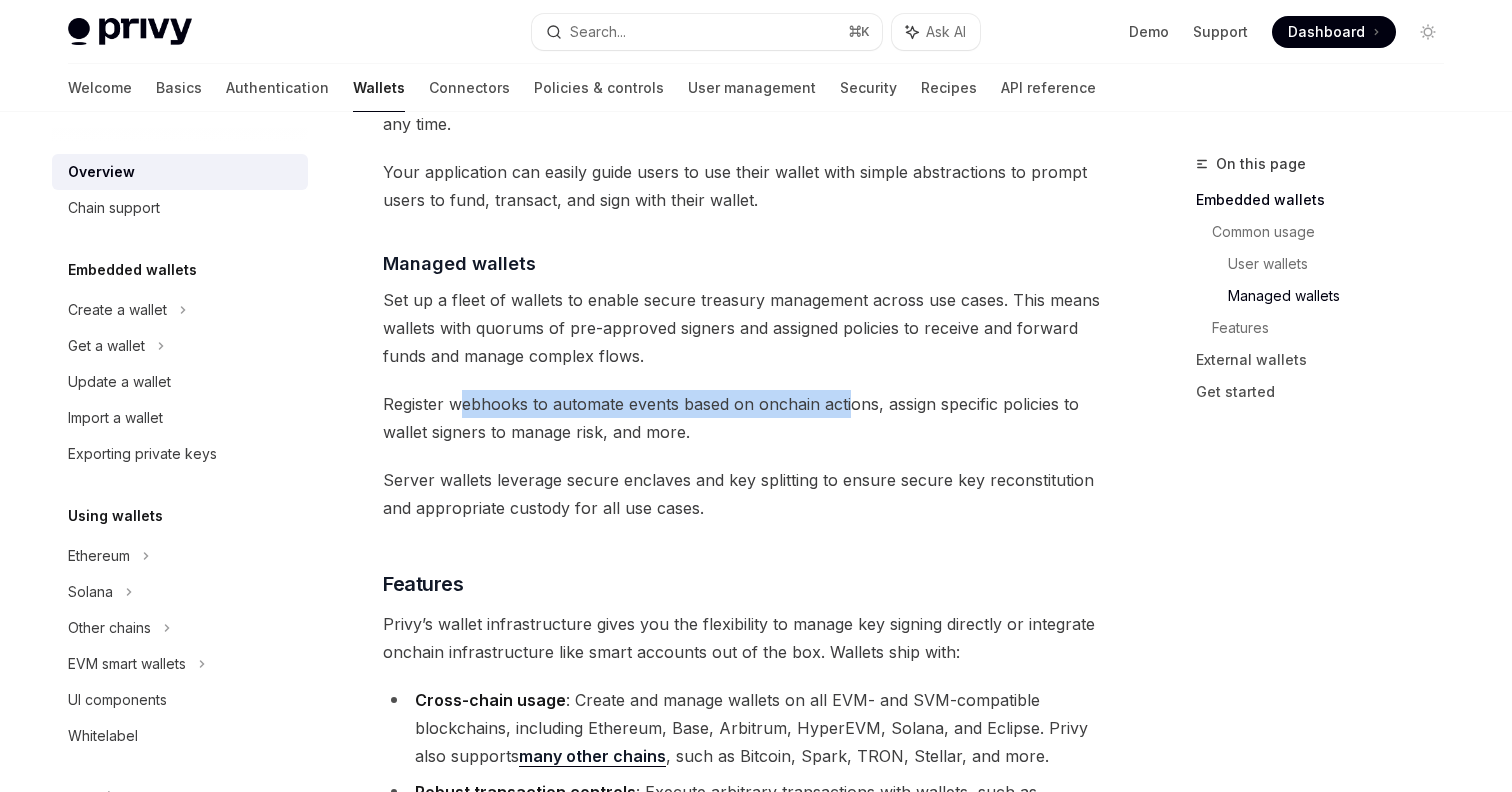 drag, startPoint x: 460, startPoint y: 324, endPoint x: 846, endPoint y: 322, distance: 386.0052 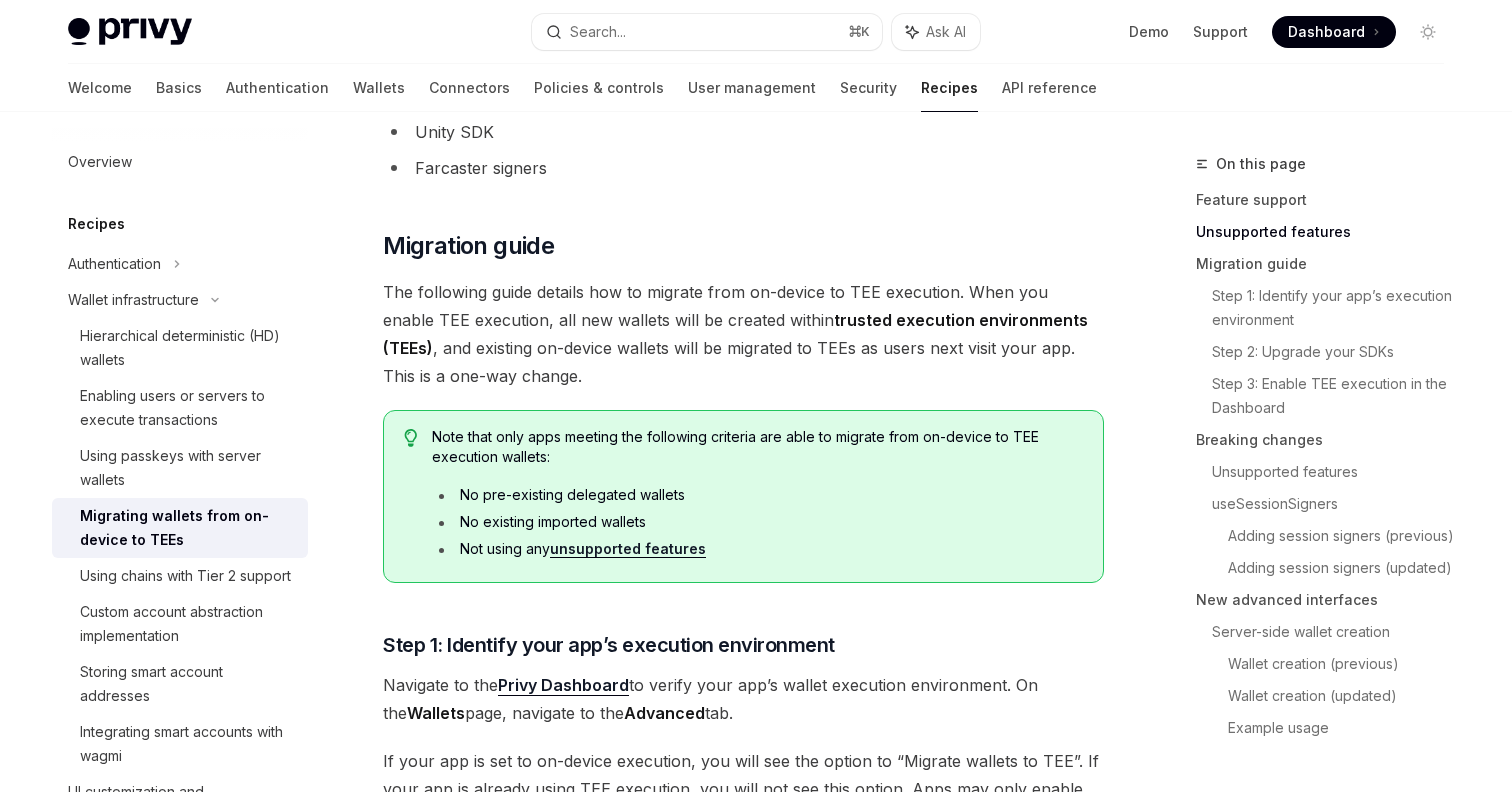 scroll, scrollTop: 912, scrollLeft: 0, axis: vertical 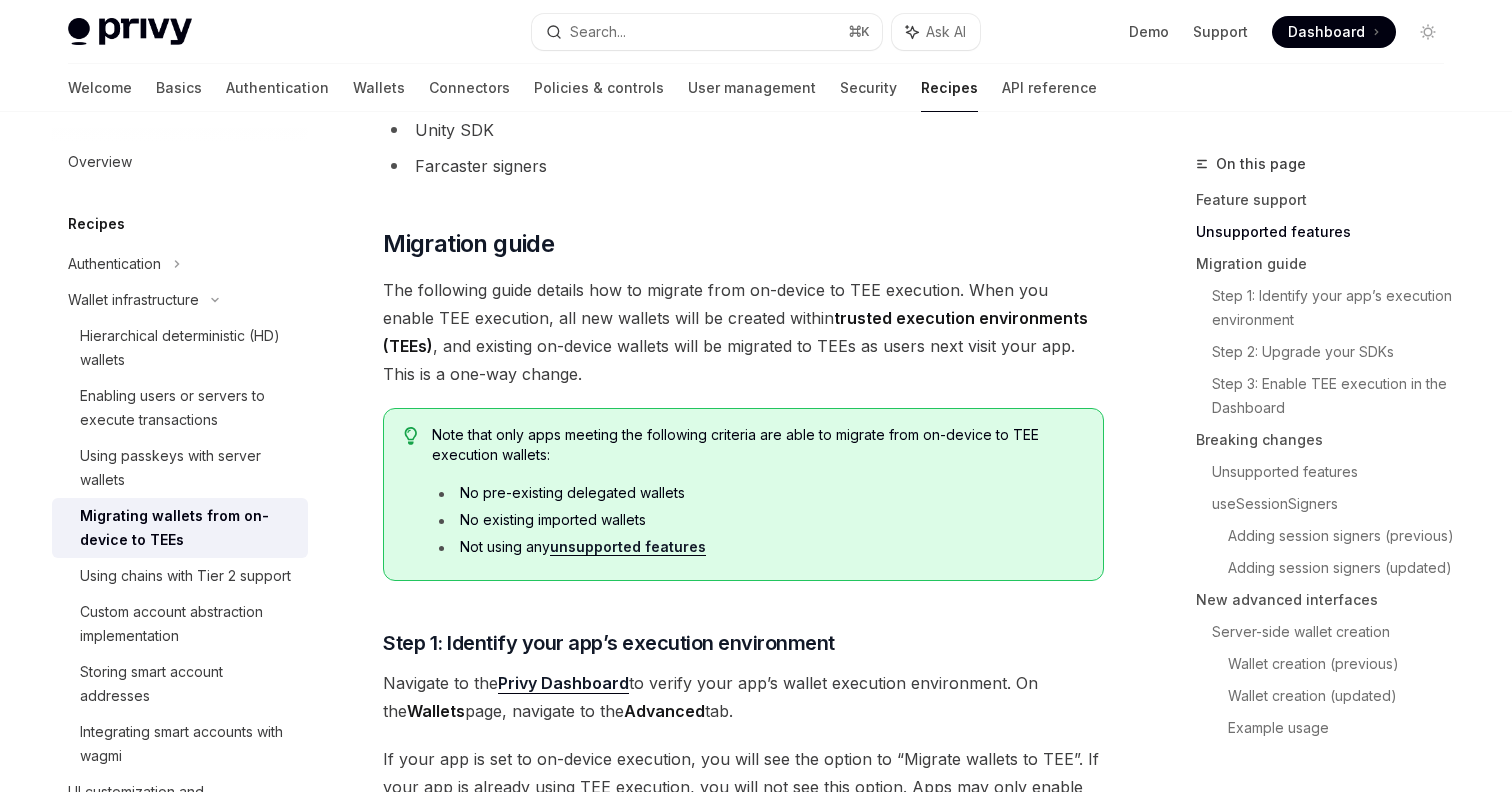 click on "unsupported features" at bounding box center [628, 547] 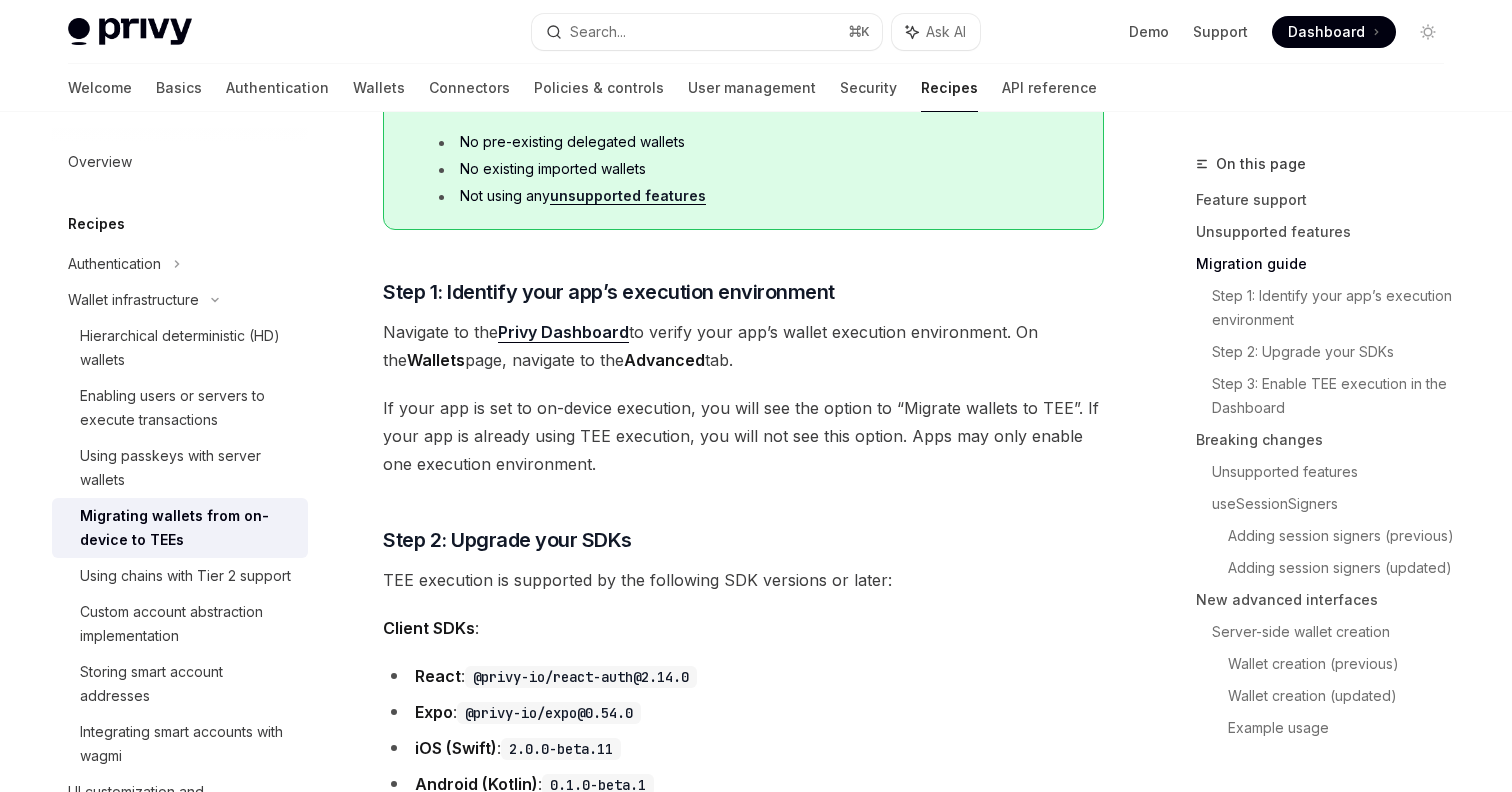 scroll, scrollTop: 1285, scrollLeft: 0, axis: vertical 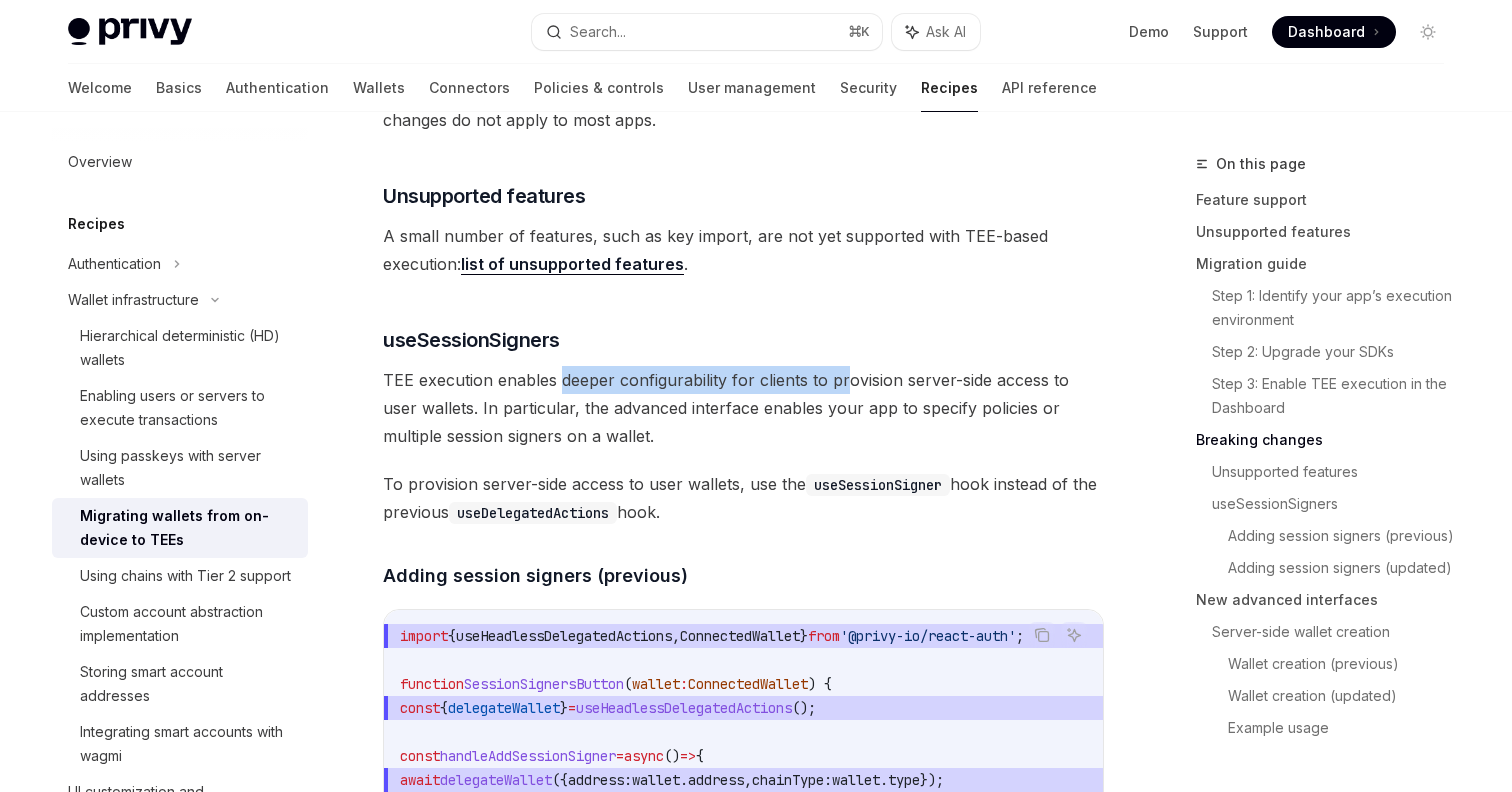 drag, startPoint x: 560, startPoint y: 382, endPoint x: 846, endPoint y: 380, distance: 286.007 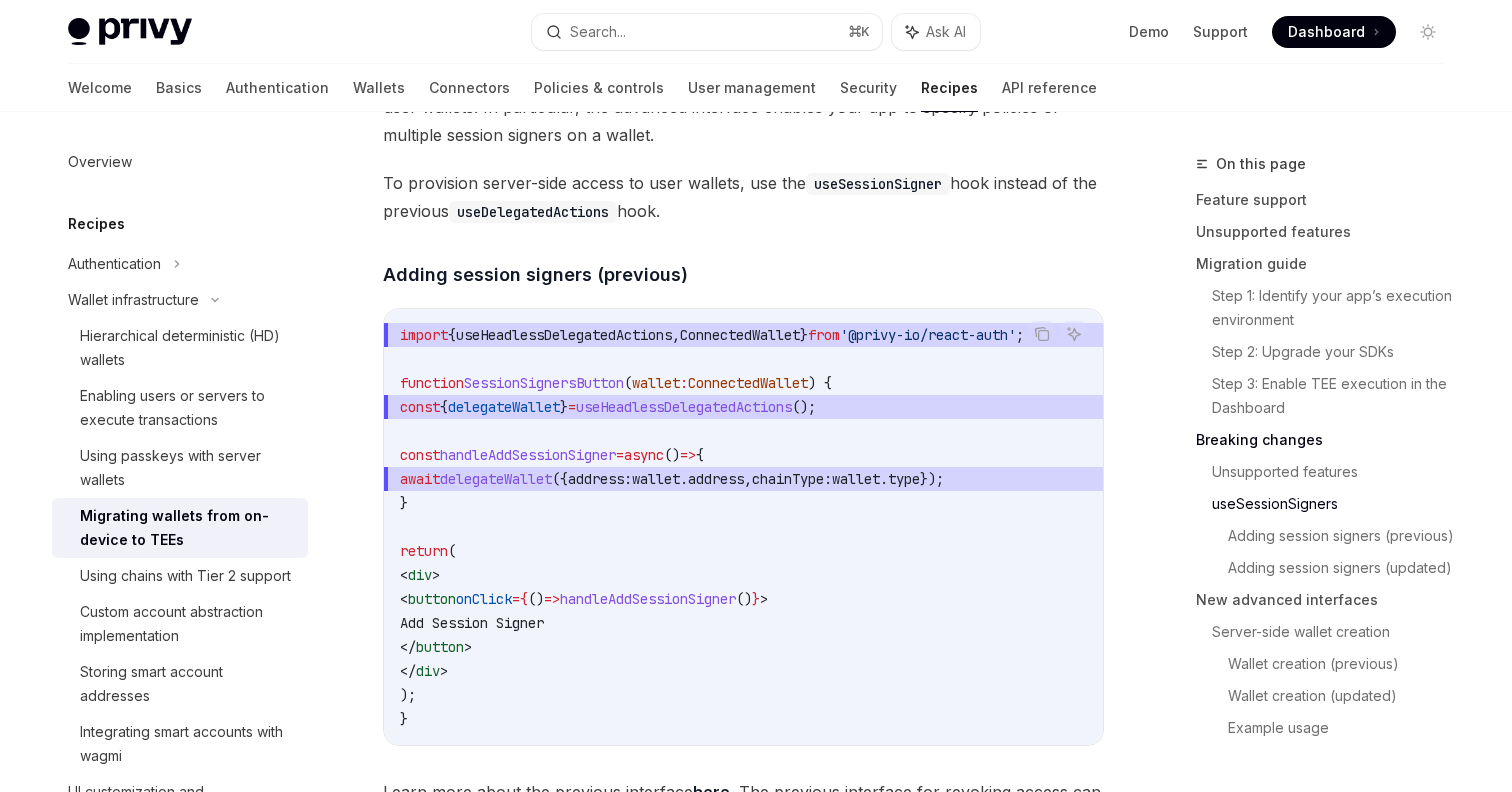 scroll, scrollTop: 3049, scrollLeft: 0, axis: vertical 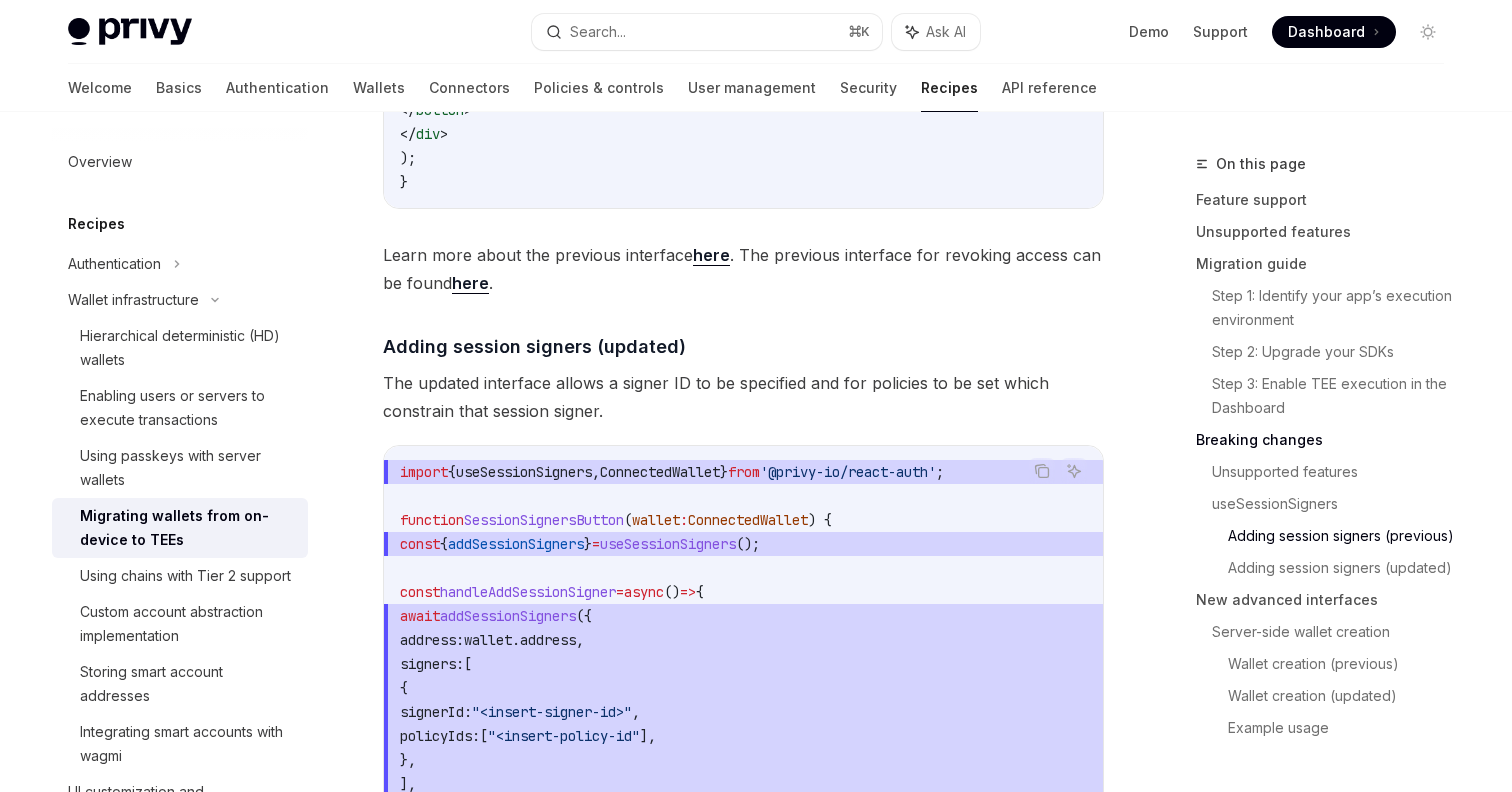 click on "useSessionSigners" at bounding box center [524, 472] 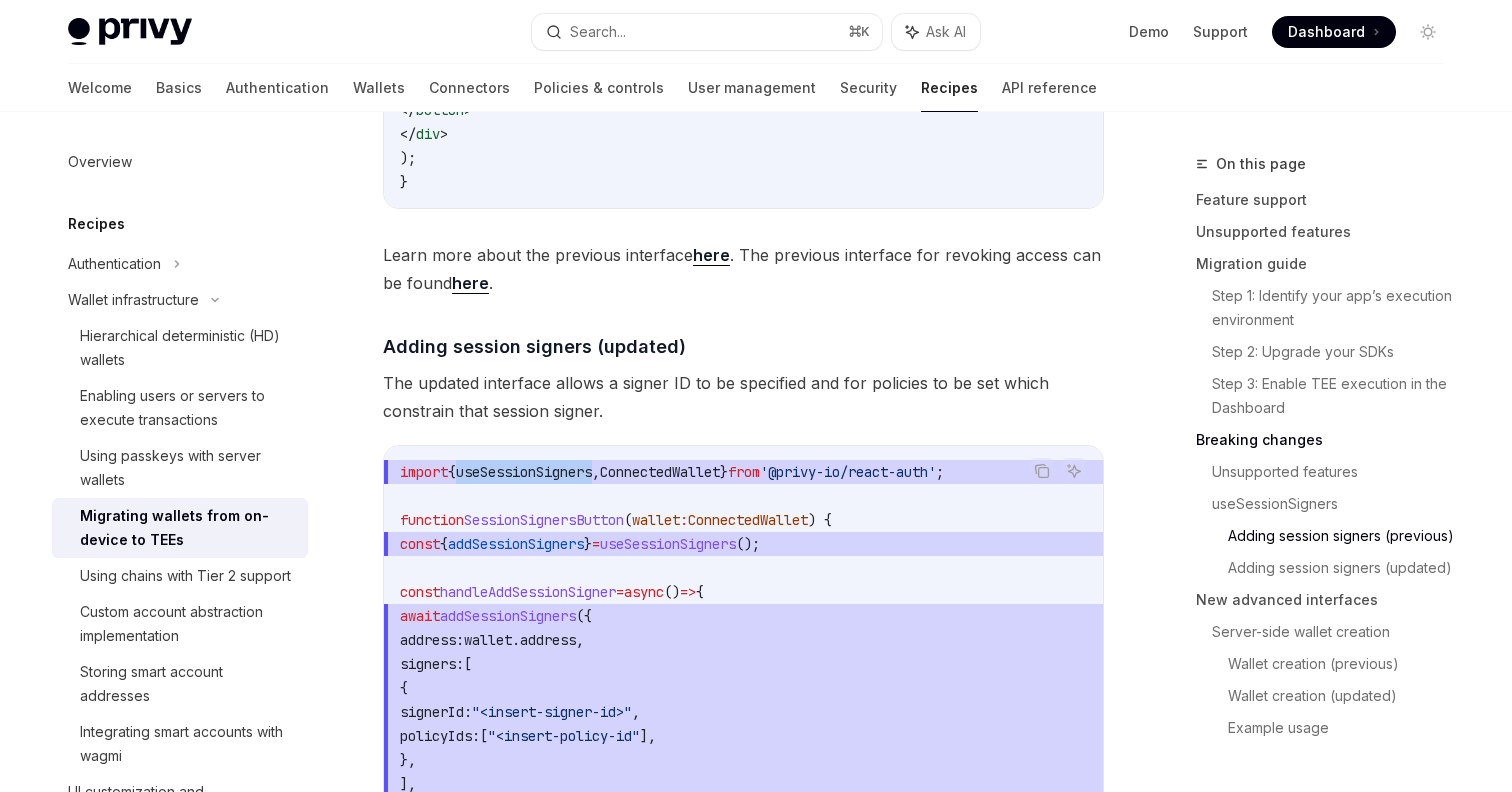 click on "useSessionSigners" at bounding box center (524, 472) 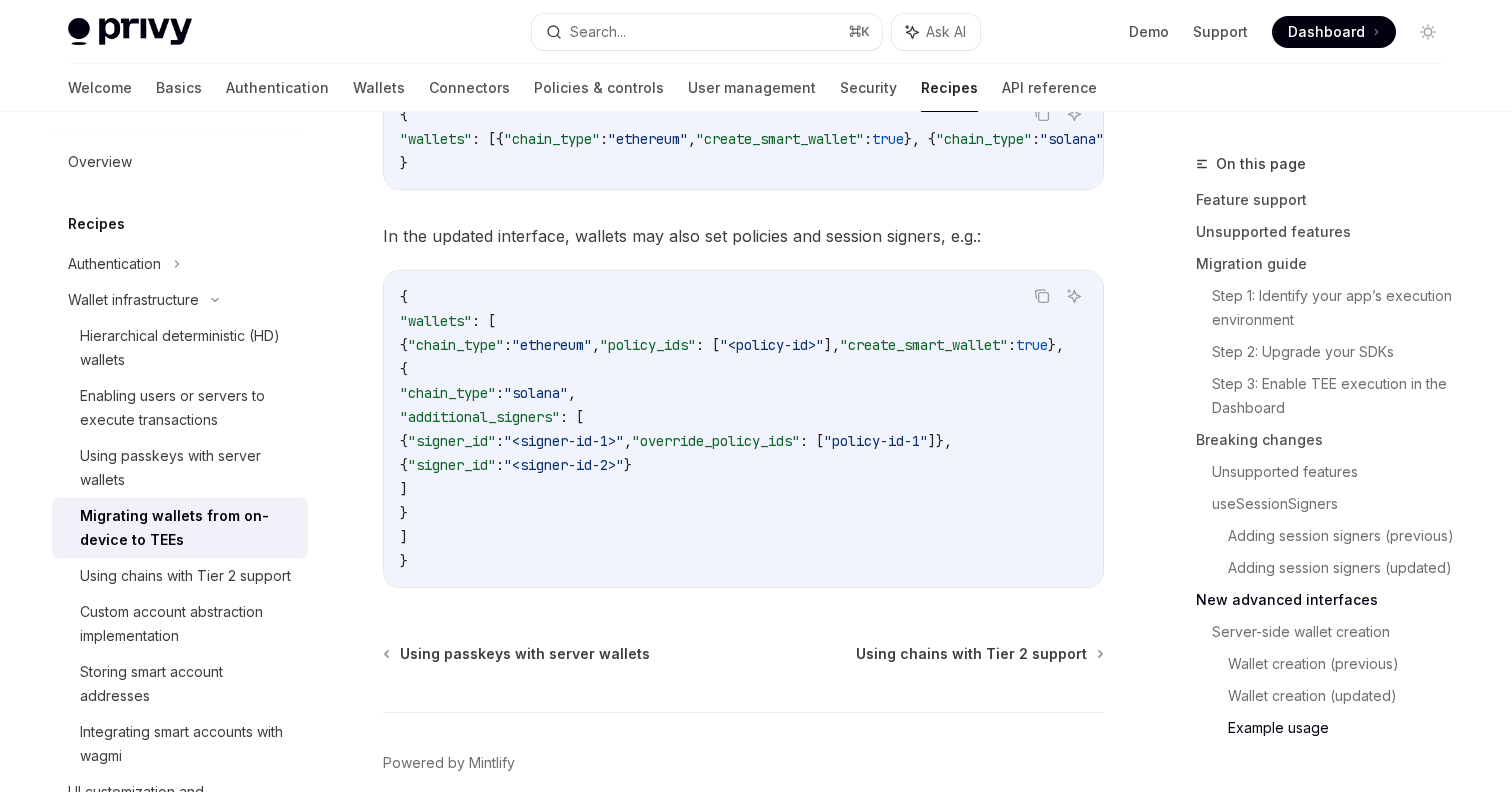scroll, scrollTop: 6904, scrollLeft: 0, axis: vertical 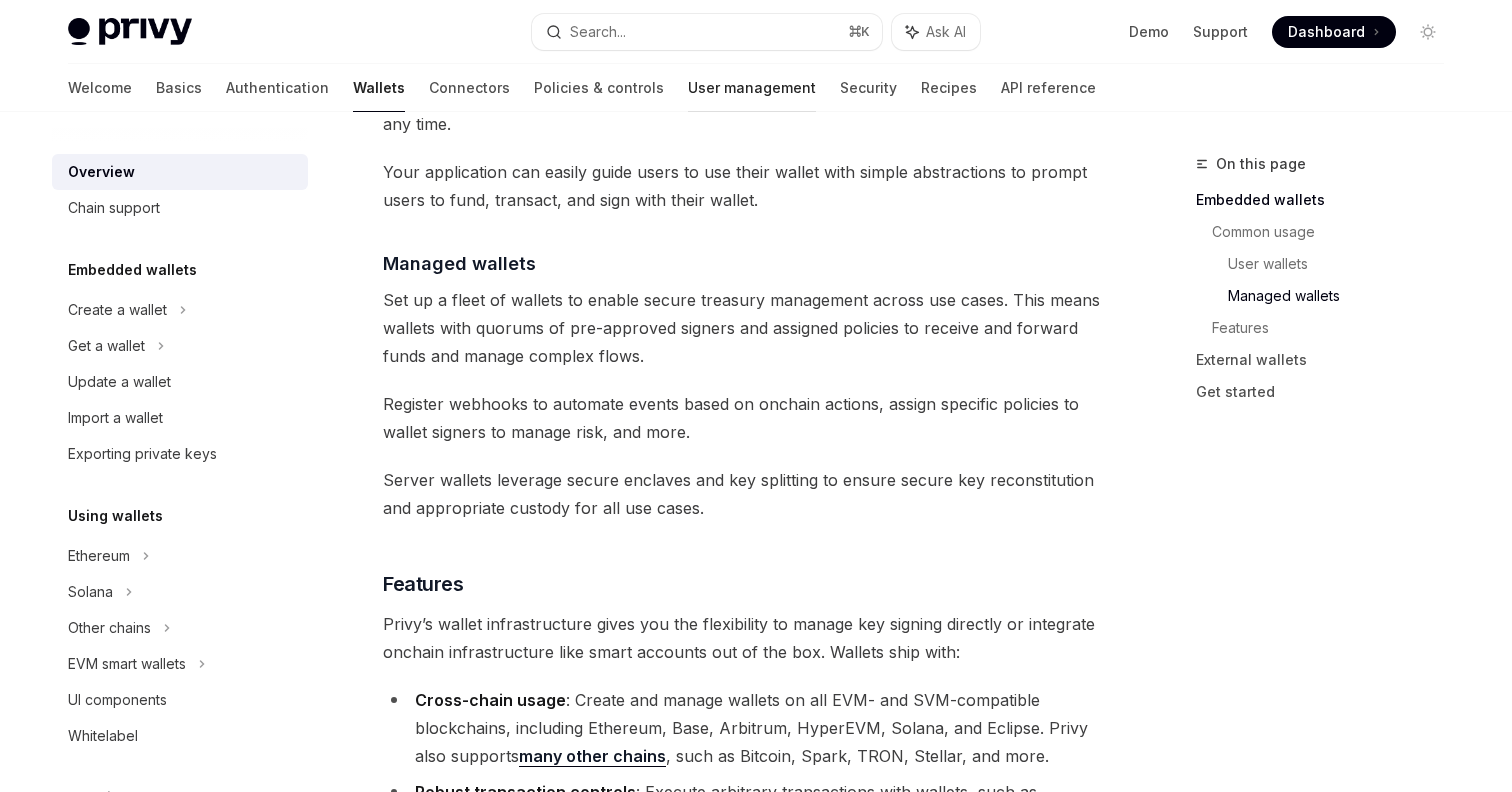 click on "User management" at bounding box center (752, 88) 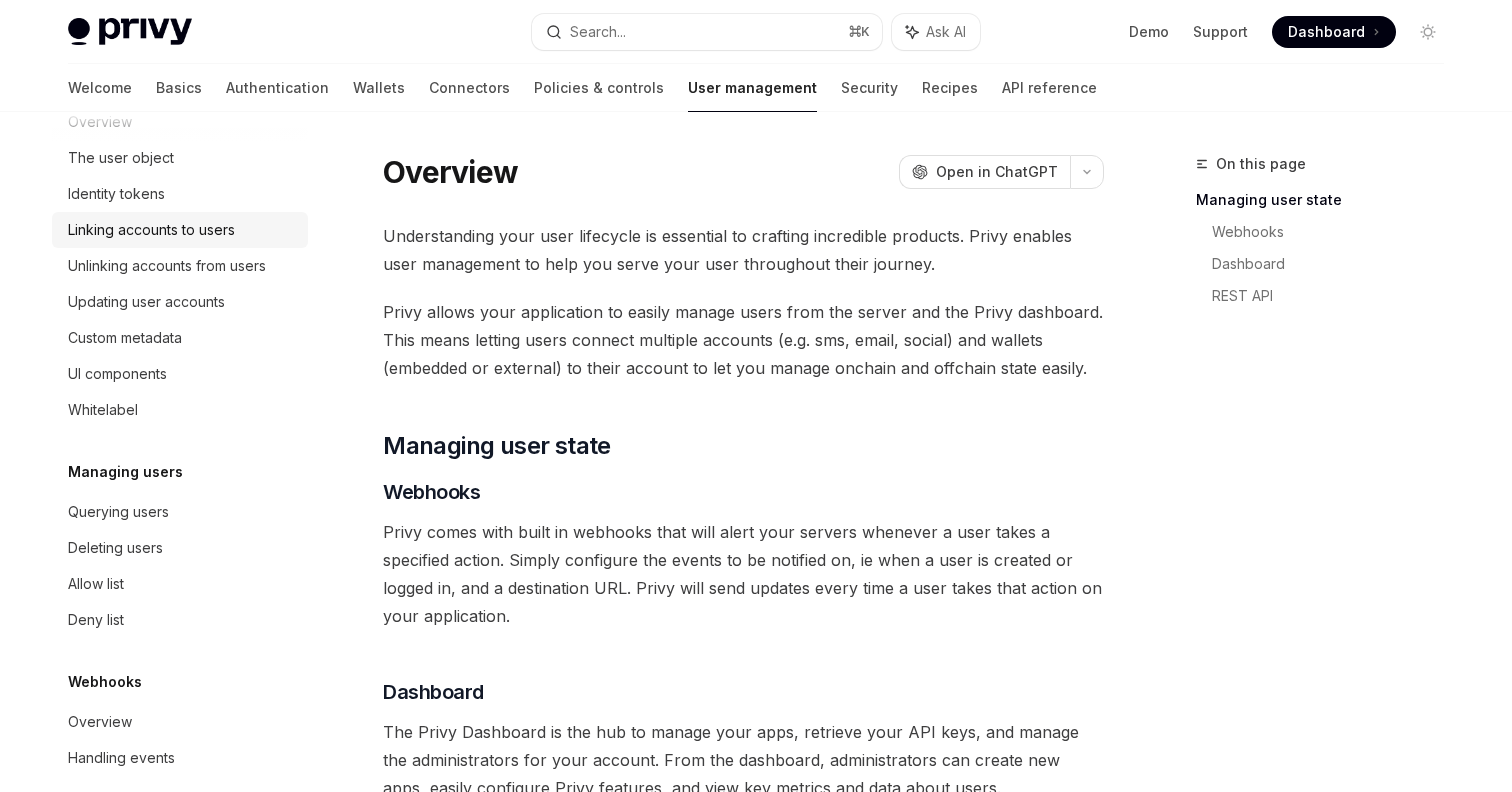 scroll, scrollTop: 340, scrollLeft: 0, axis: vertical 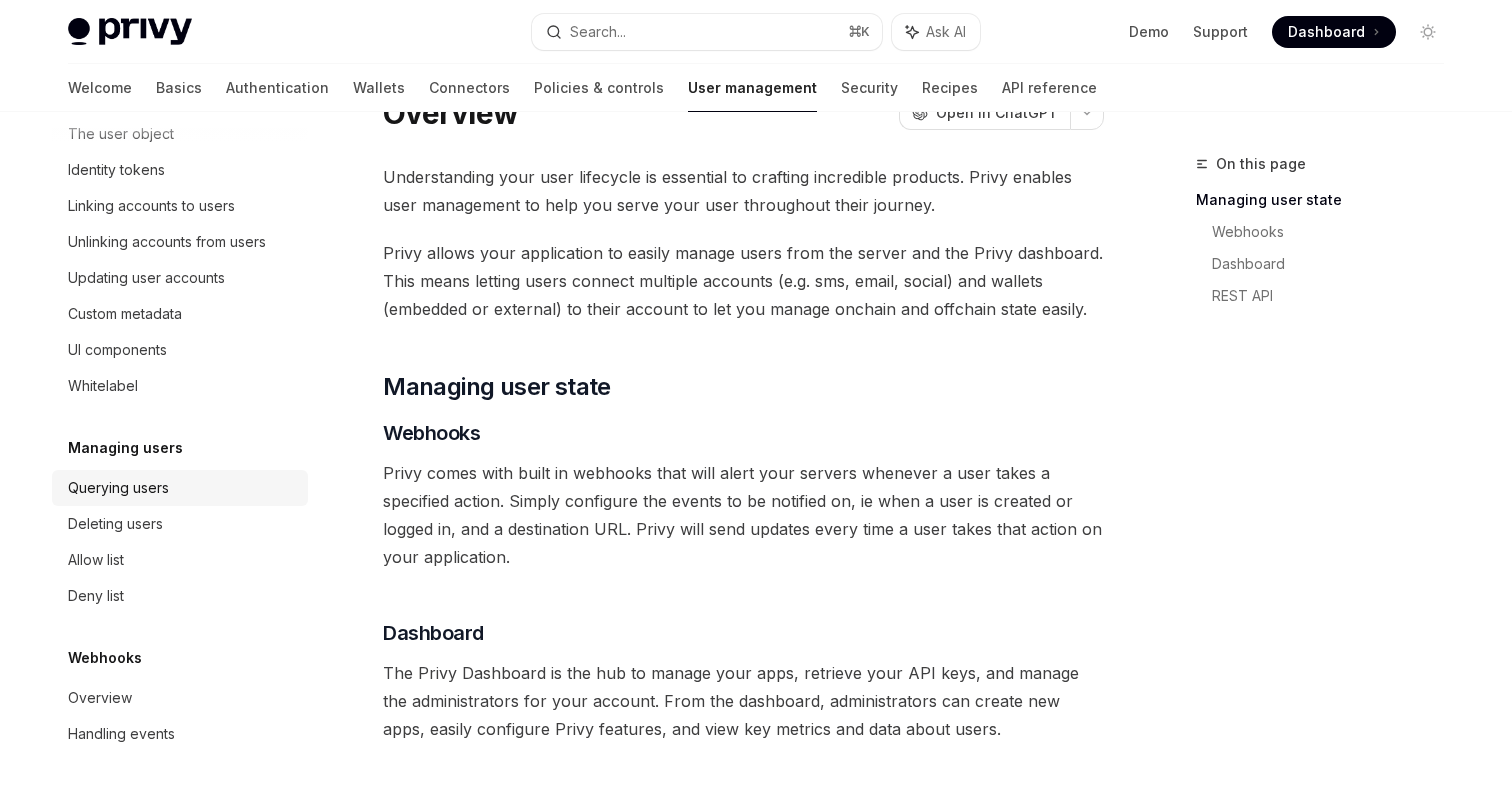 click on "Querying users" at bounding box center [118, 488] 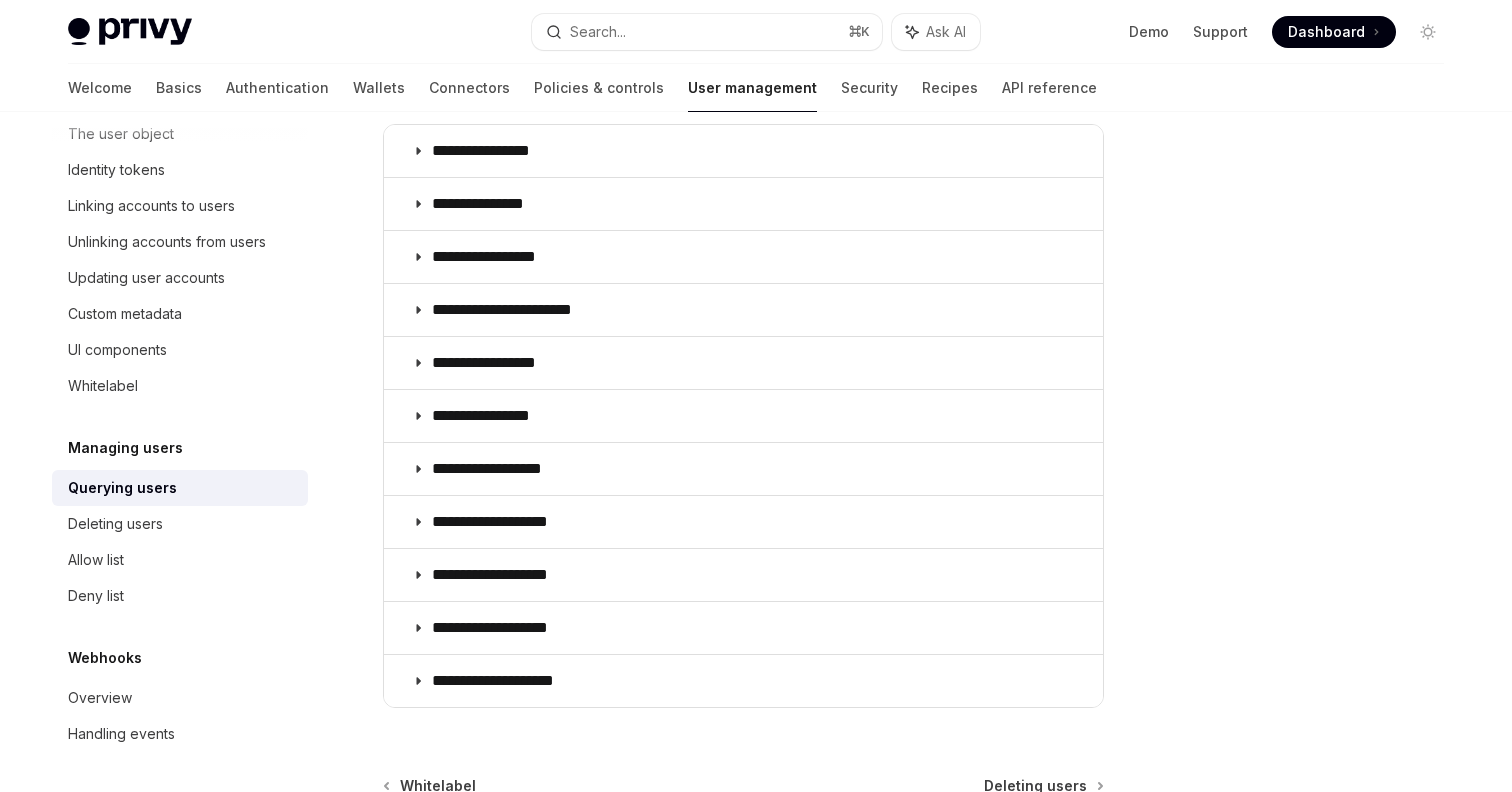 scroll, scrollTop: 1317, scrollLeft: 0, axis: vertical 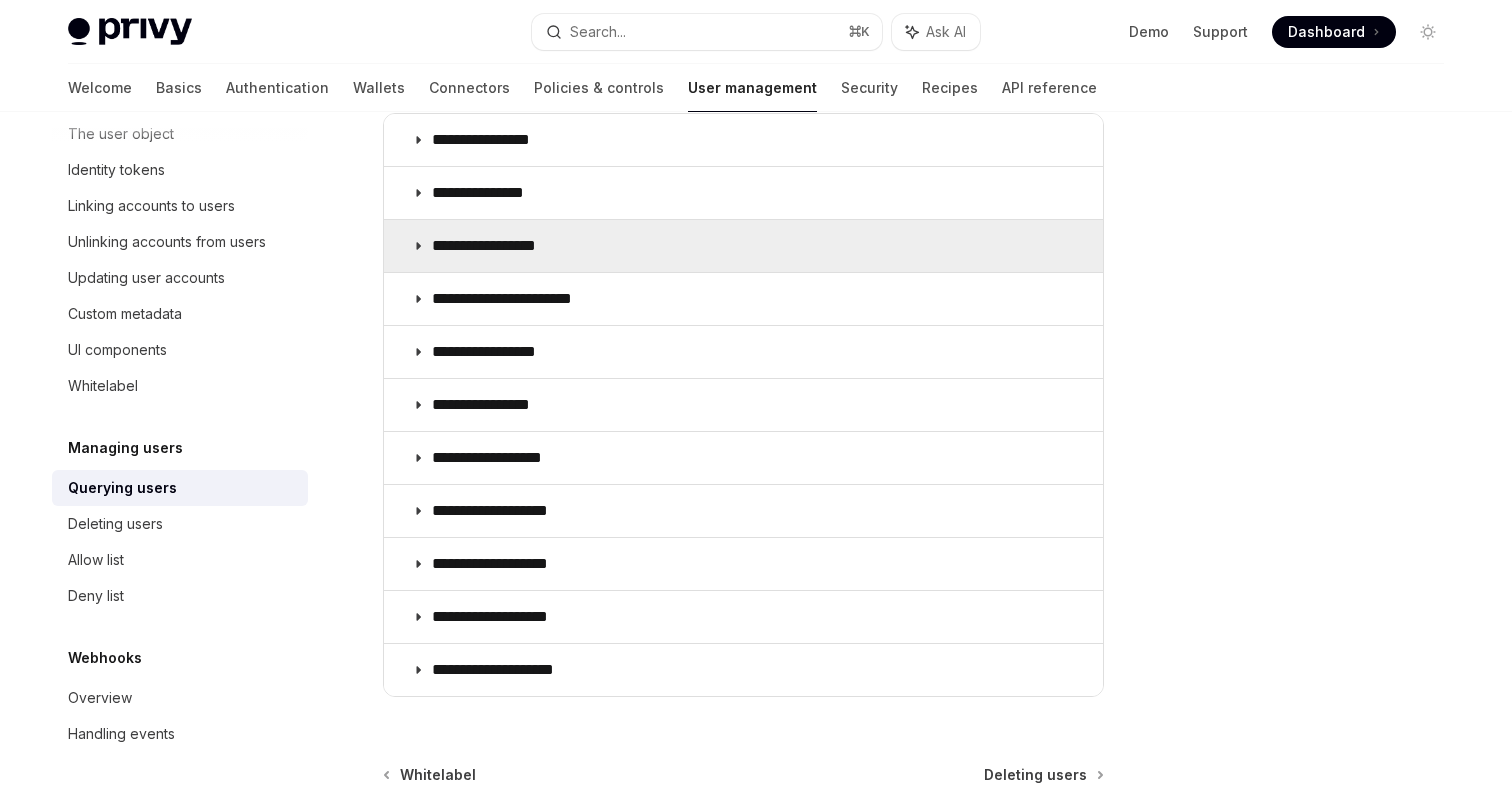 click on "**********" at bounding box center (743, 246) 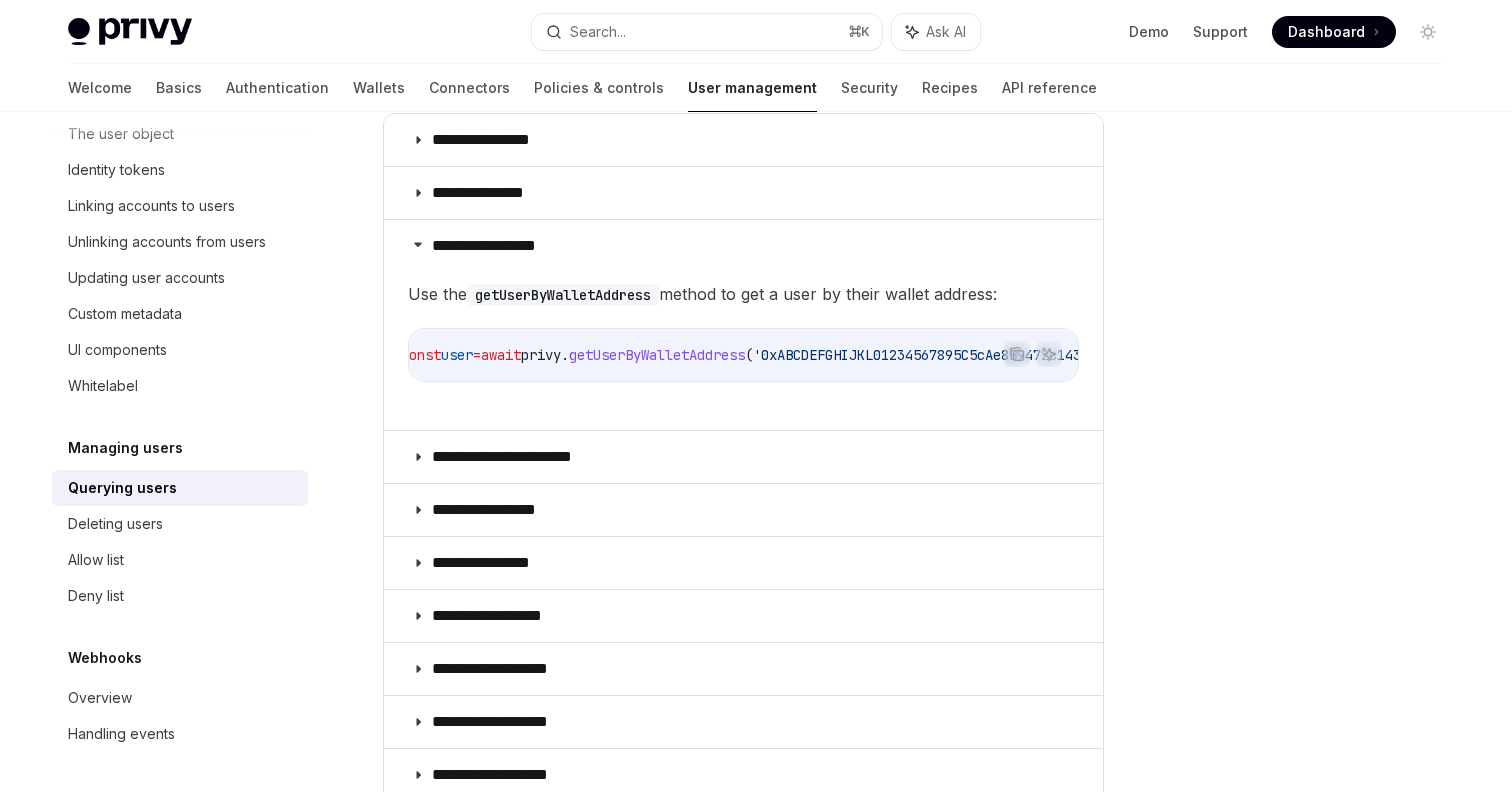 scroll, scrollTop: 0, scrollLeft: 0, axis: both 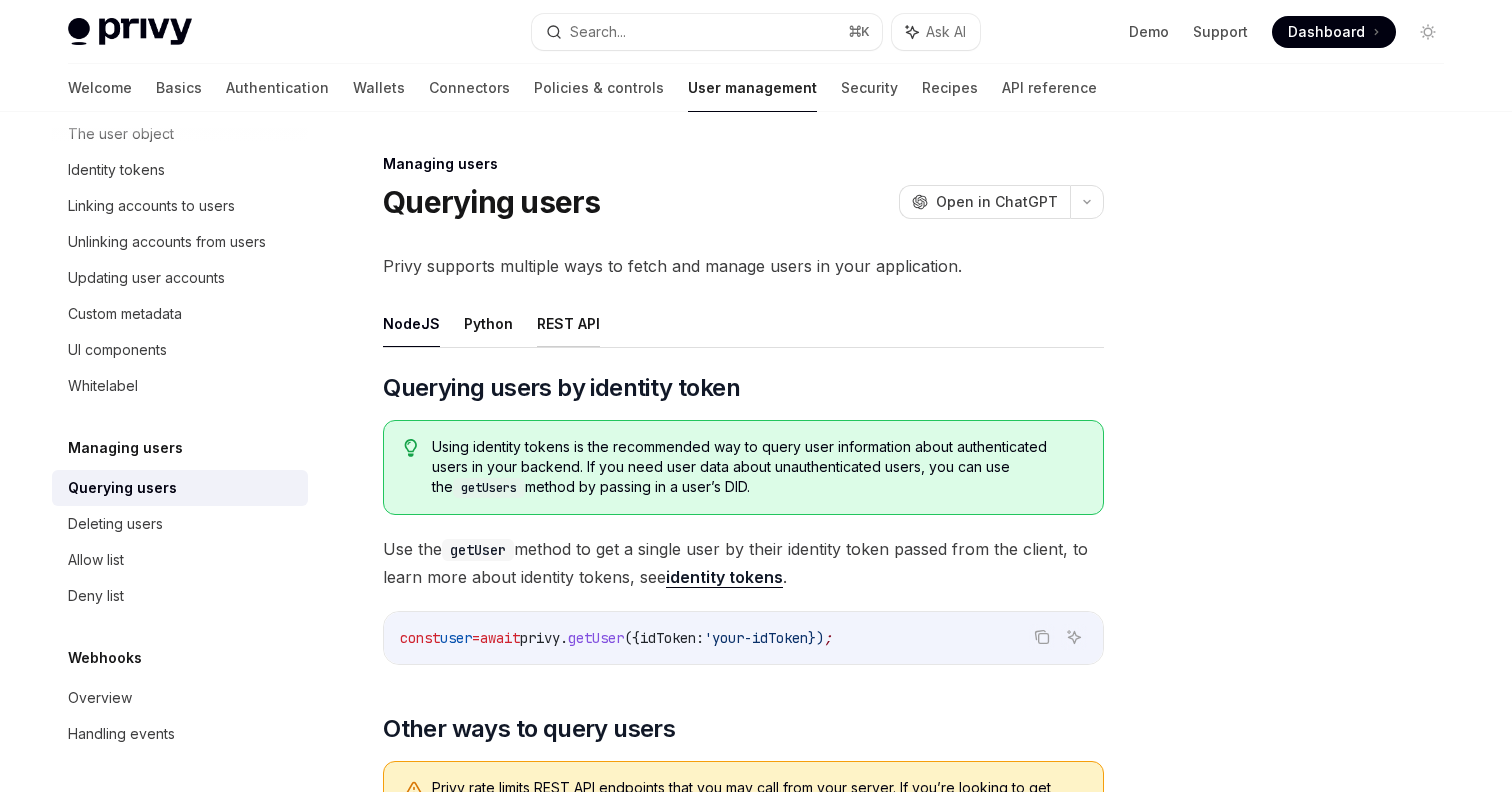 click on "REST API" at bounding box center [568, 323] 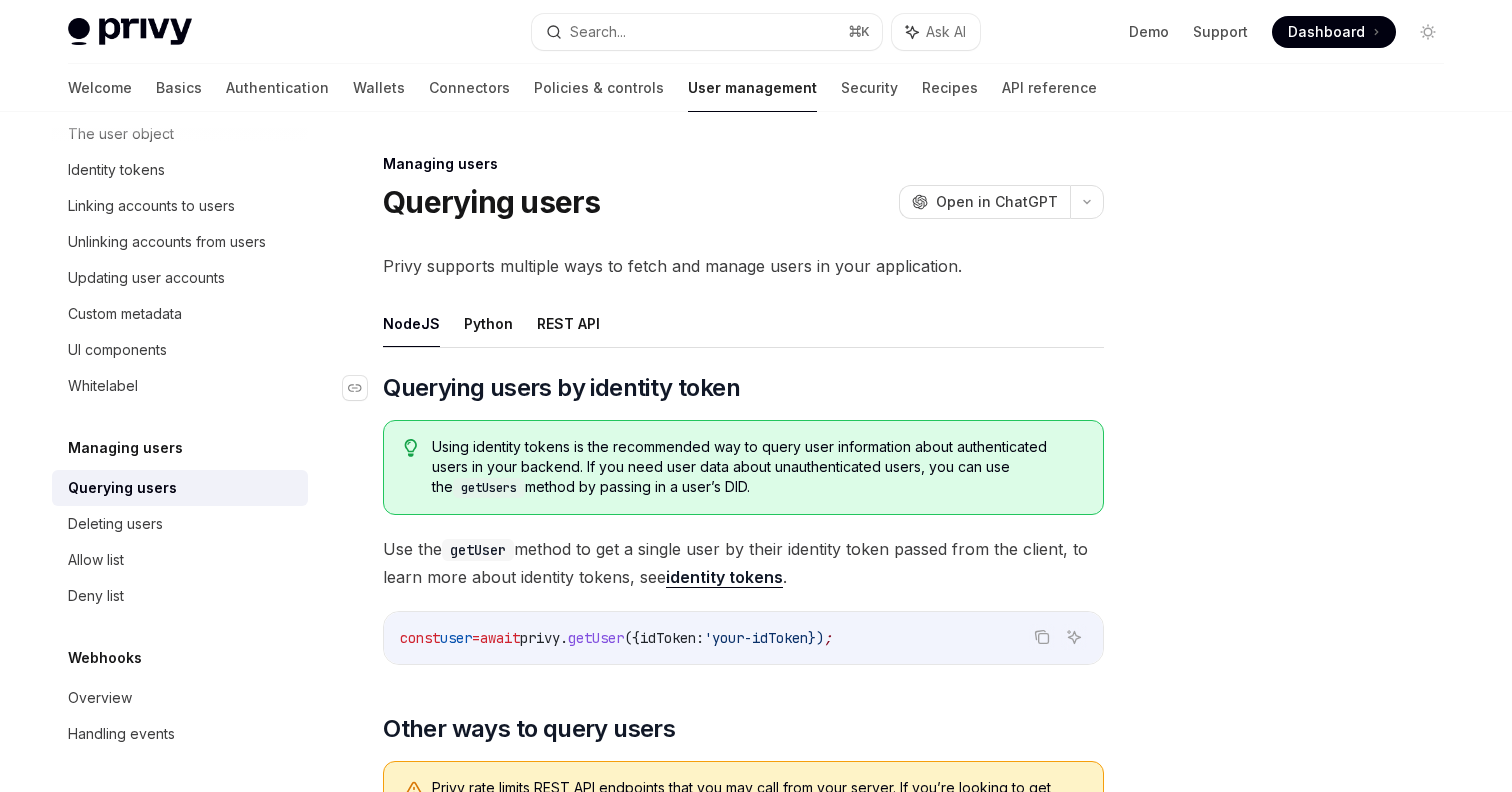 type on "*" 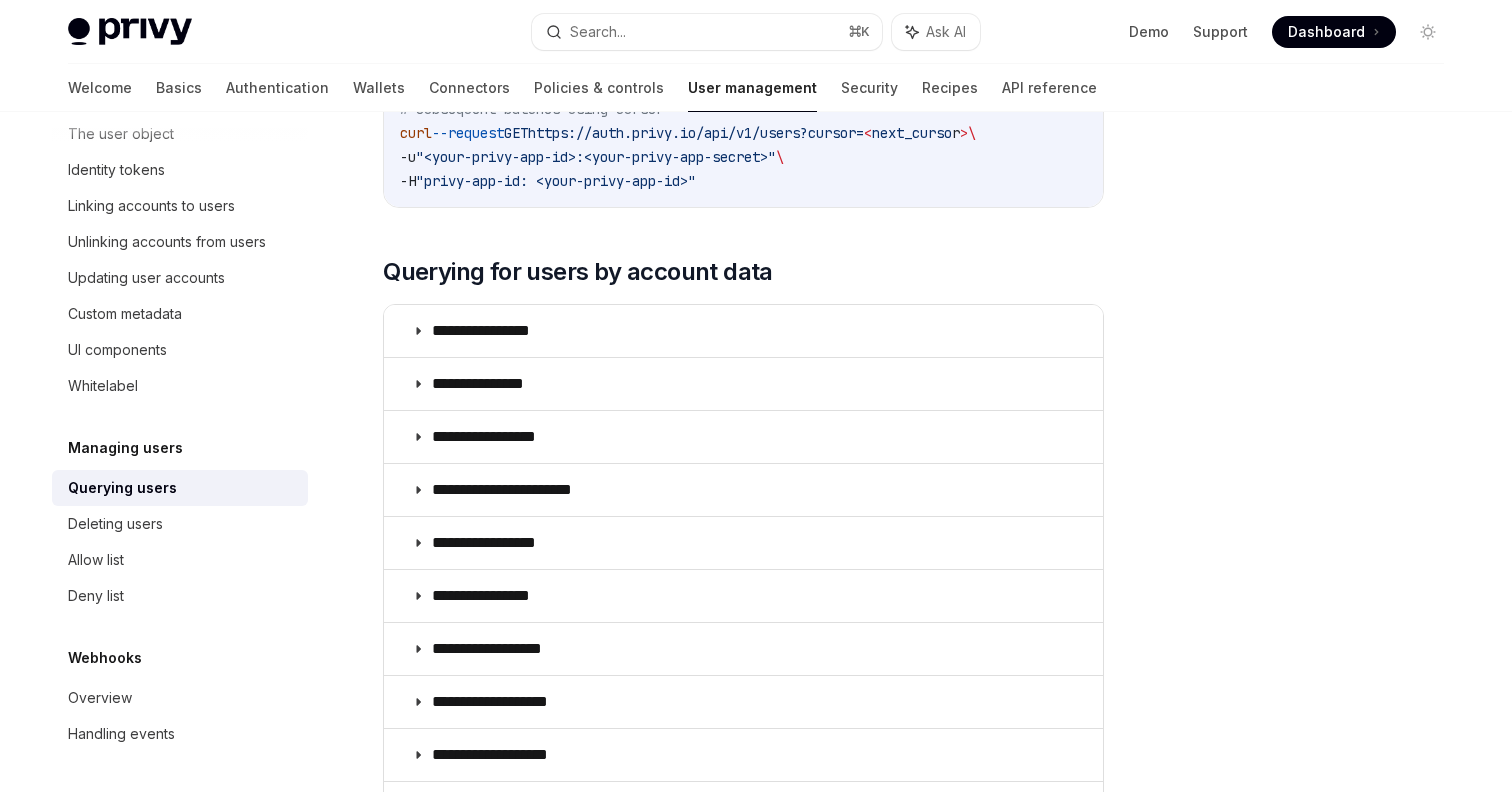 scroll, scrollTop: 1713, scrollLeft: 0, axis: vertical 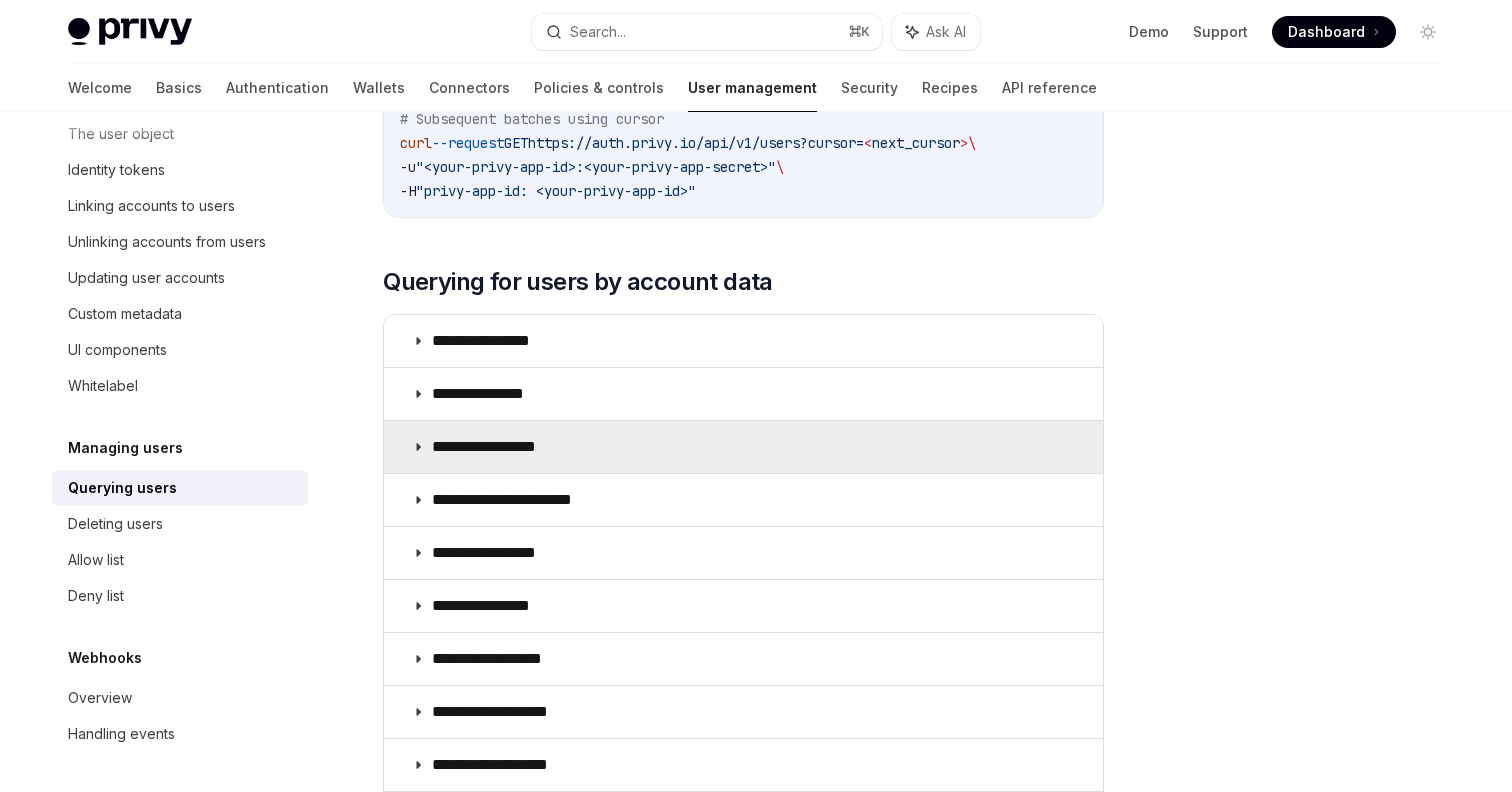 click on "**********" at bounding box center [743, 447] 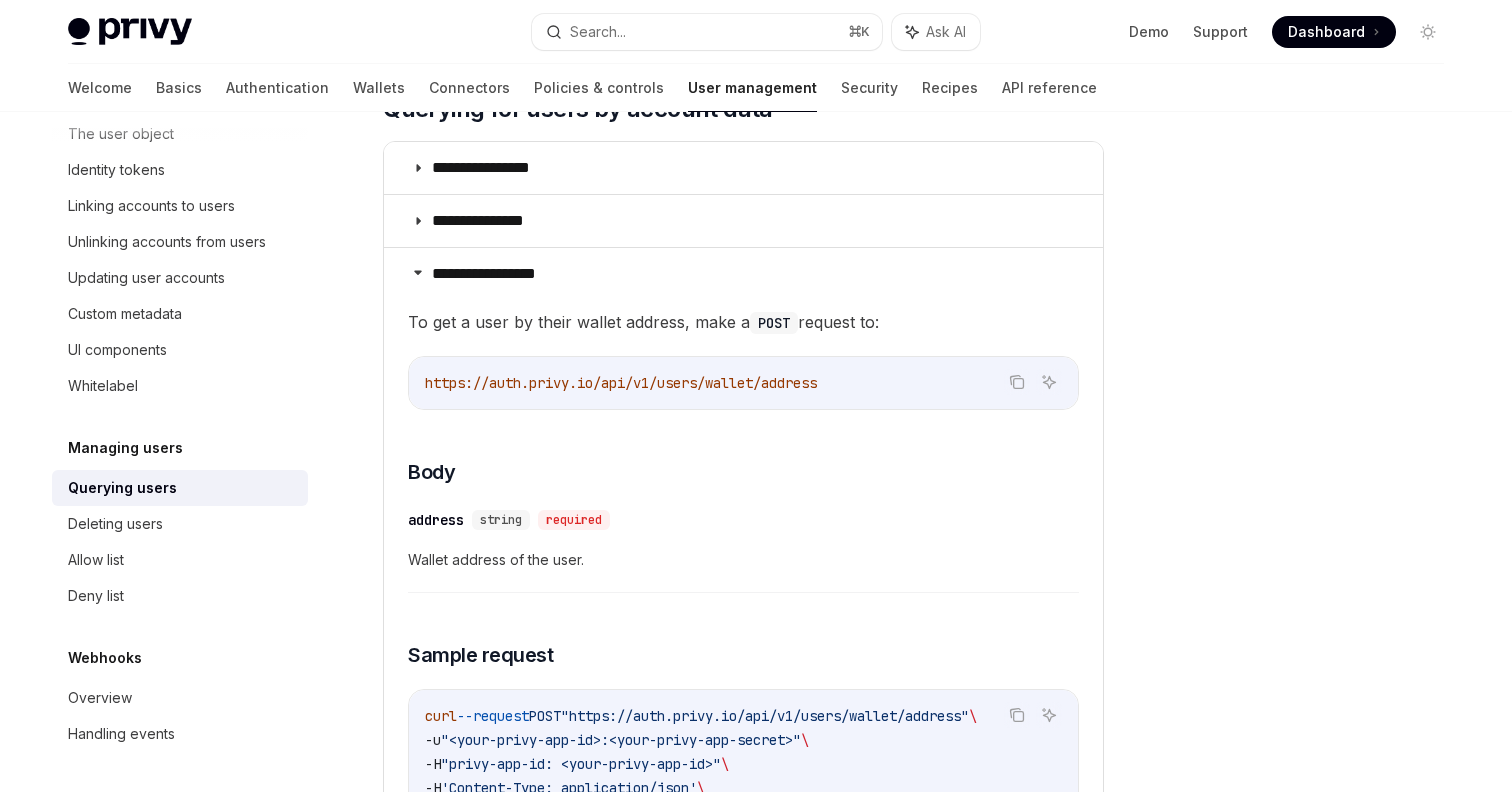 scroll, scrollTop: 1895, scrollLeft: 0, axis: vertical 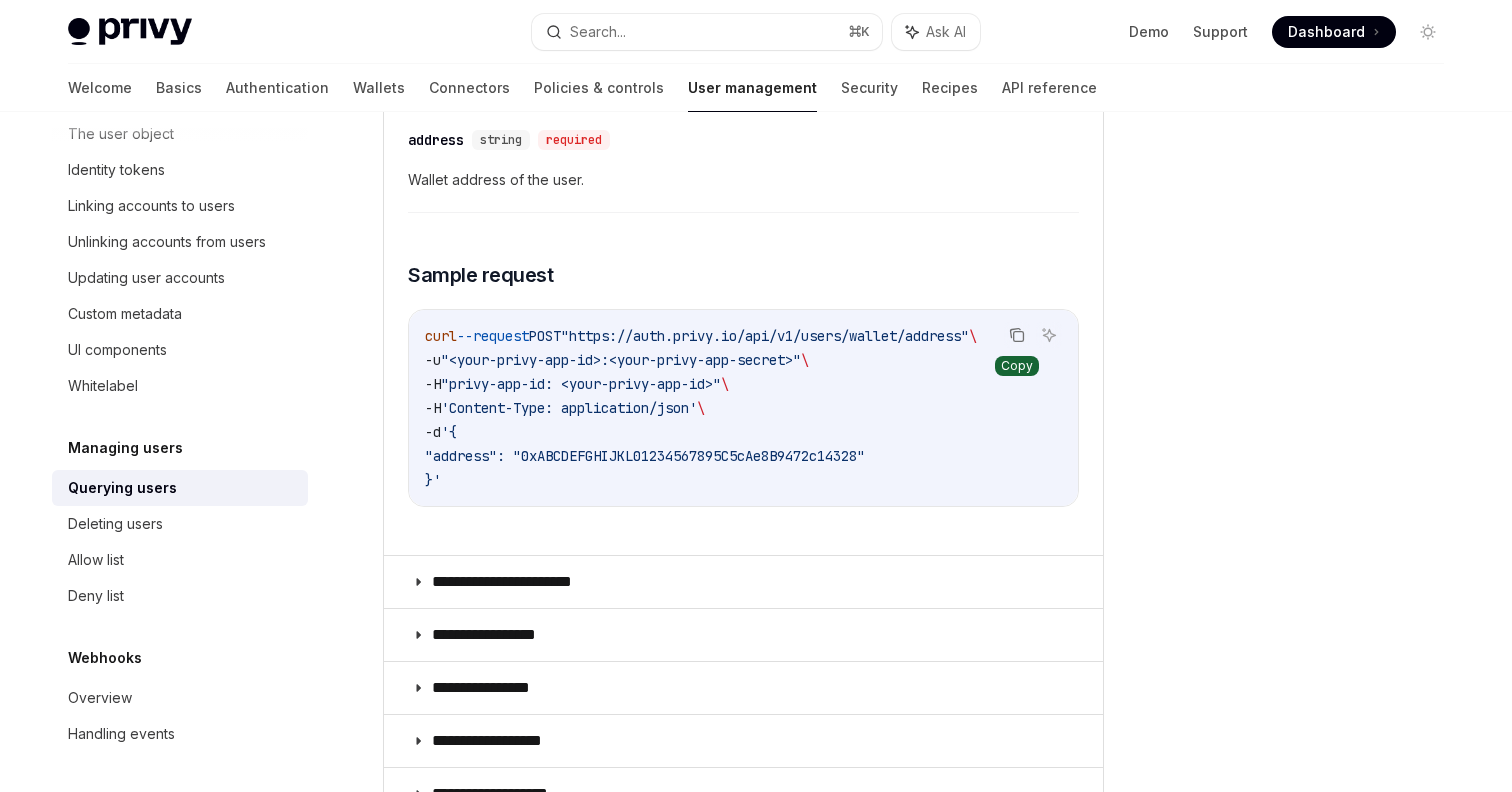 click 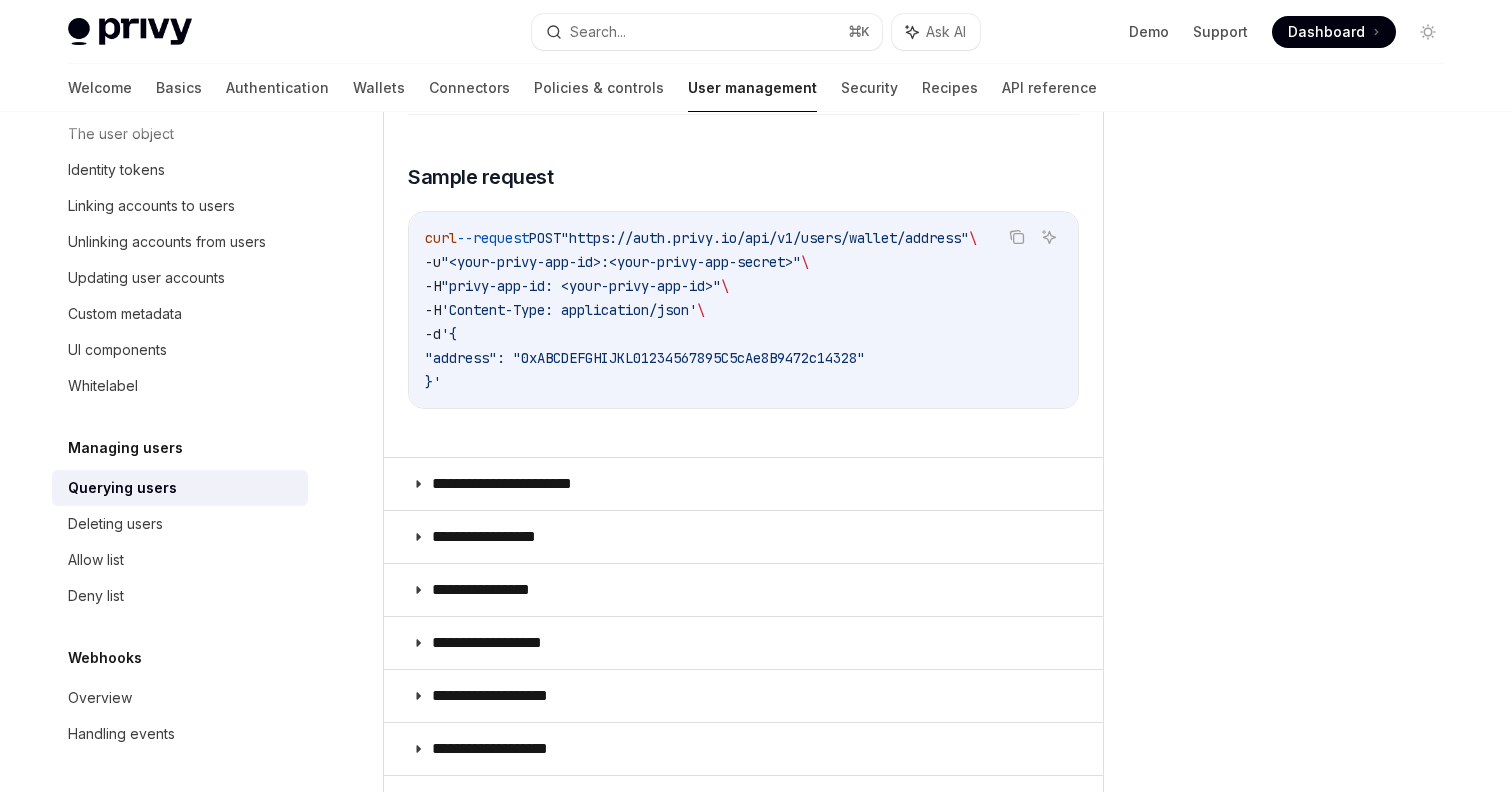scroll, scrollTop: 2368, scrollLeft: 0, axis: vertical 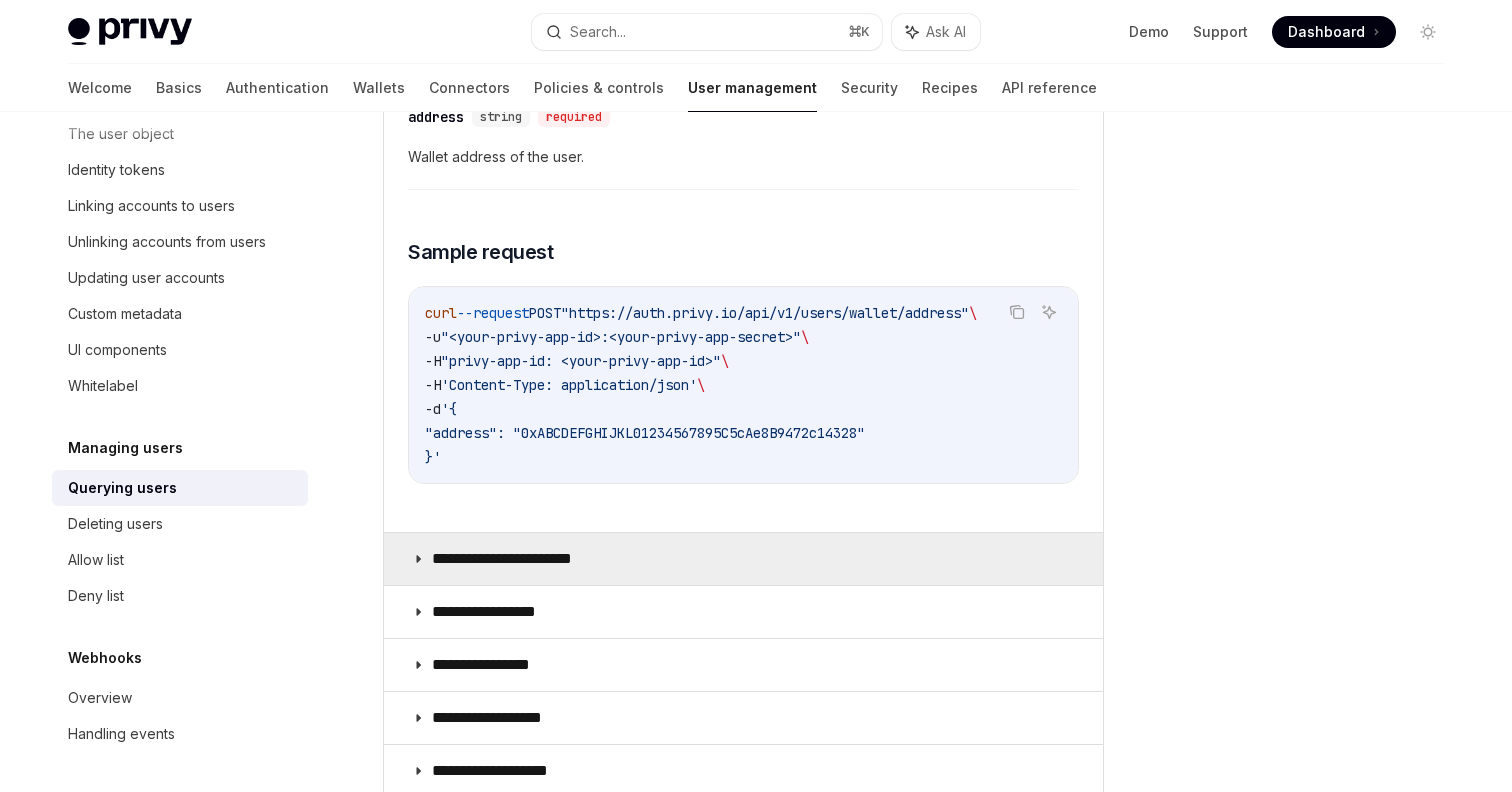 click on "**********" at bounding box center [743, 559] 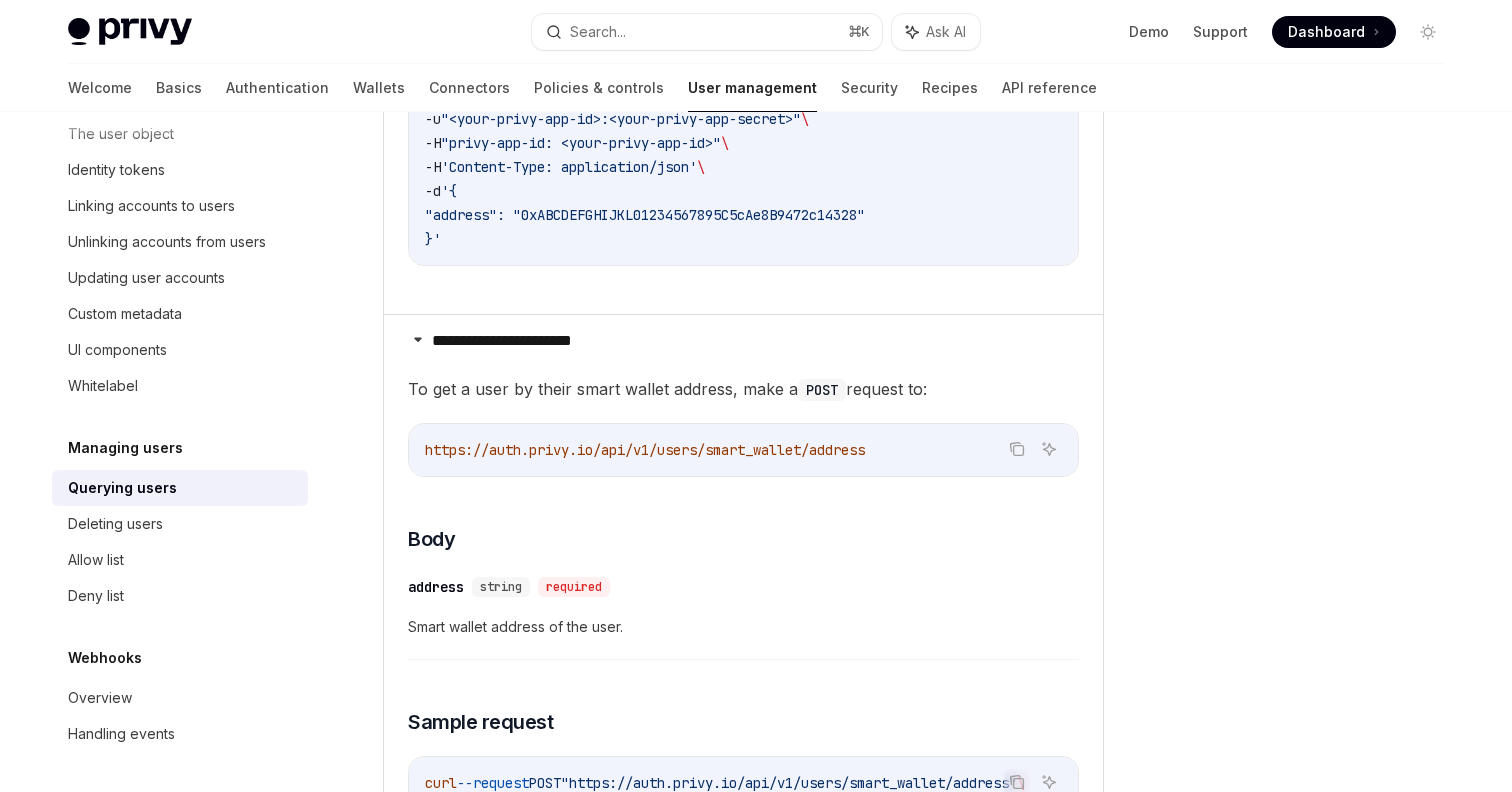 scroll, scrollTop: 2511, scrollLeft: 0, axis: vertical 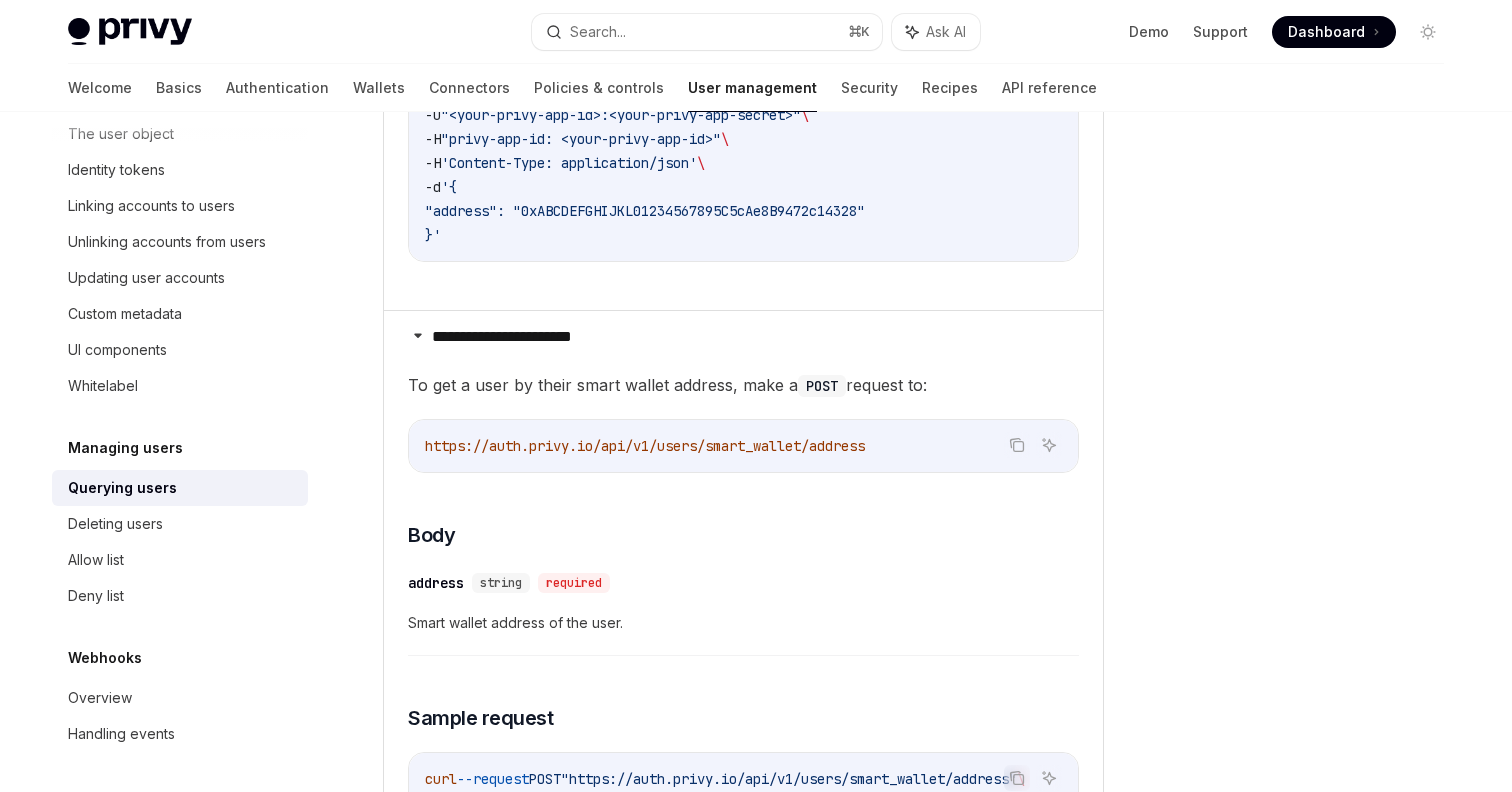 click on "https://auth.privy.io/api/v1/users/smart_wallet/address" at bounding box center [645, 446] 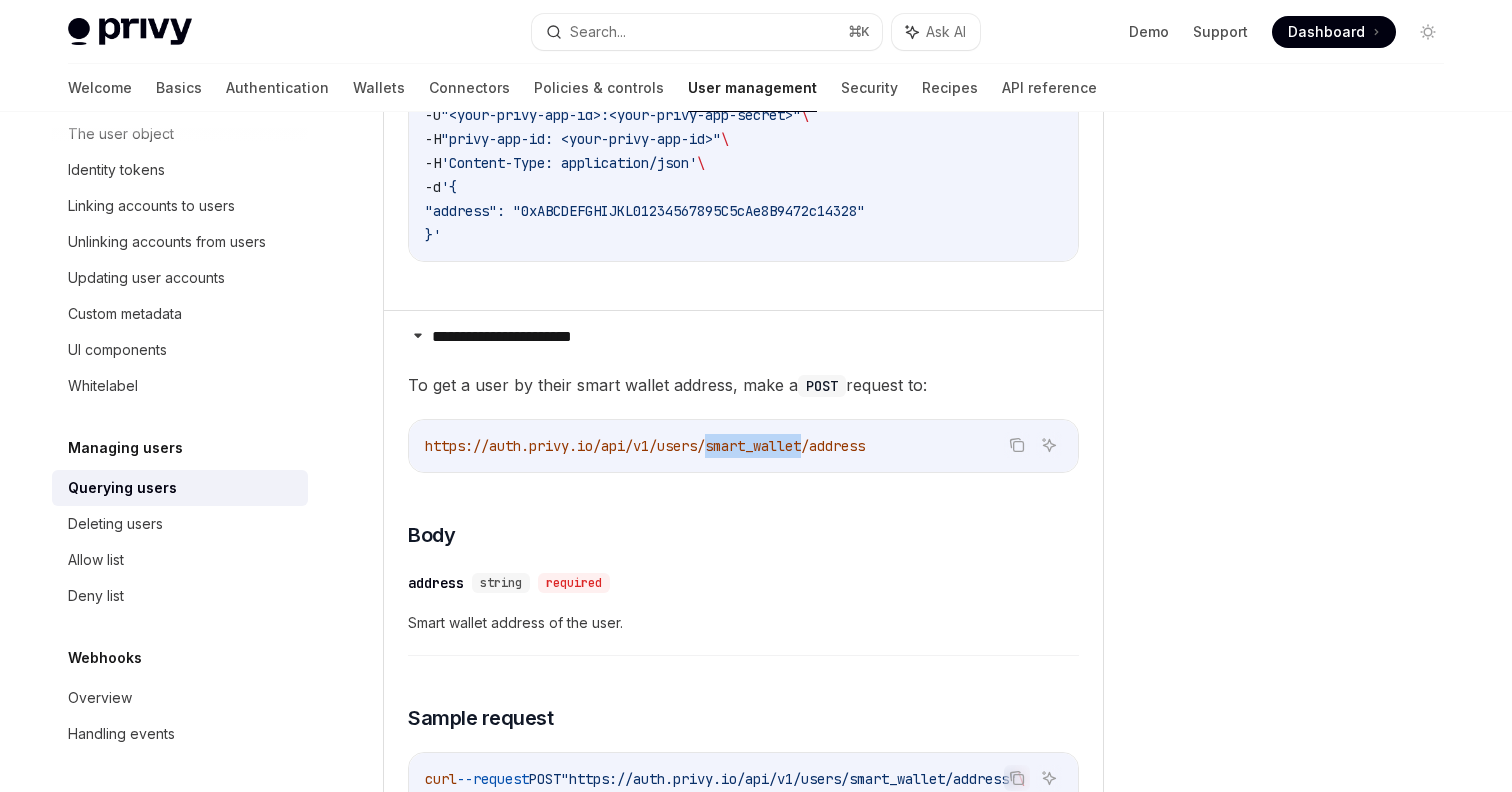 click on "https://auth.privy.io/api/v1/users/smart_wallet/address" at bounding box center [645, 446] 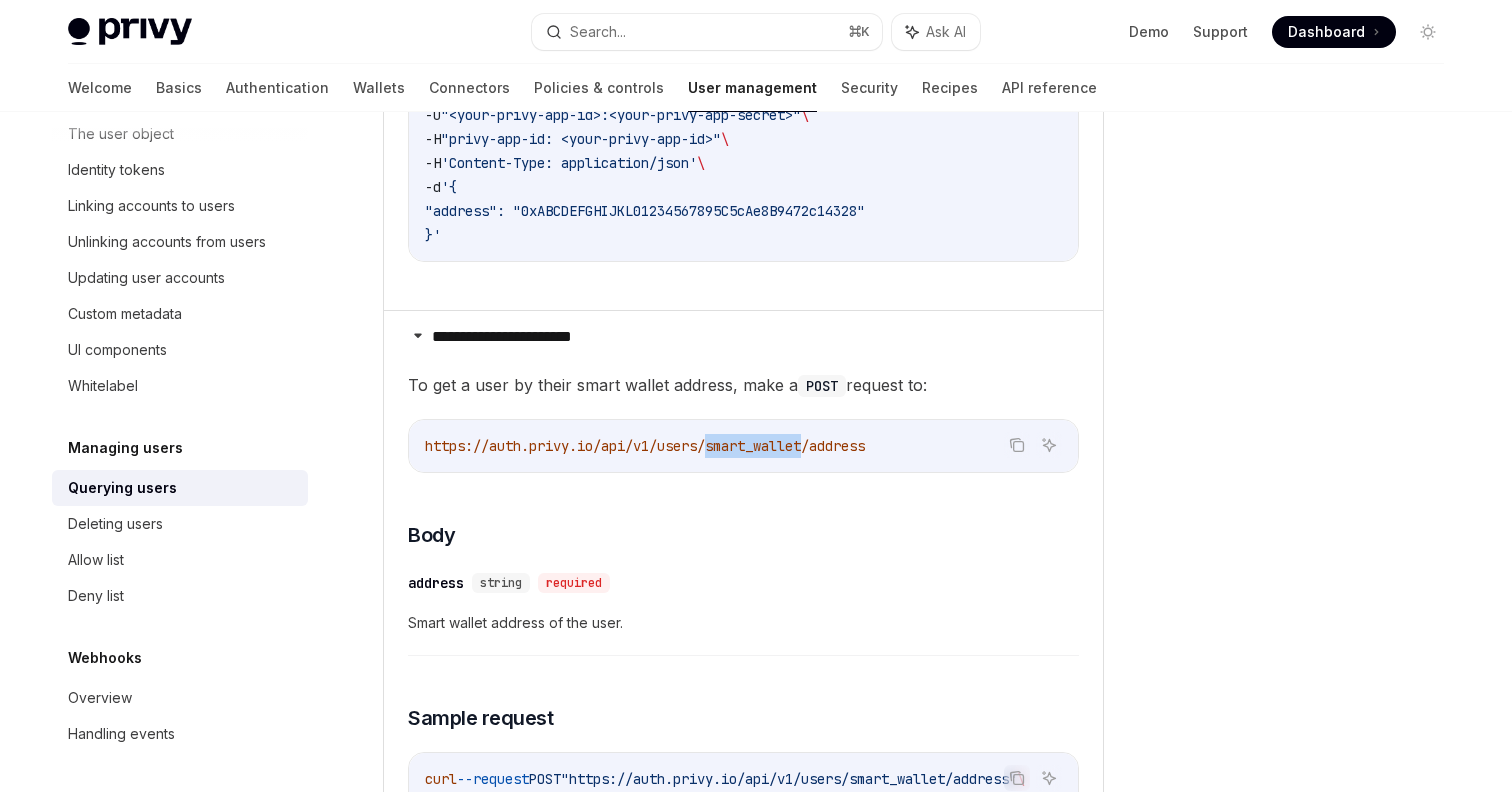 copy on "smart_wallet" 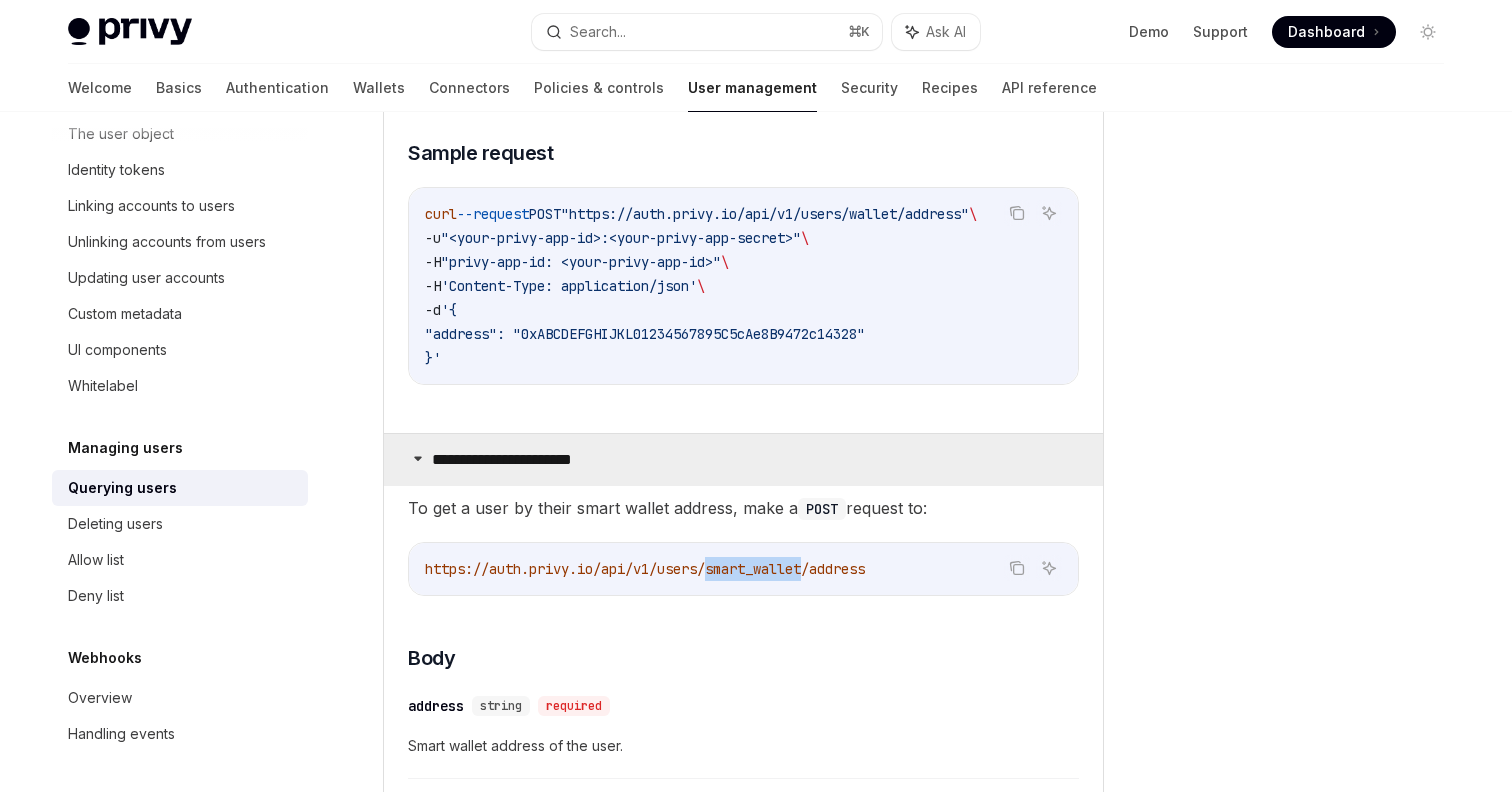 scroll, scrollTop: 2398, scrollLeft: 0, axis: vertical 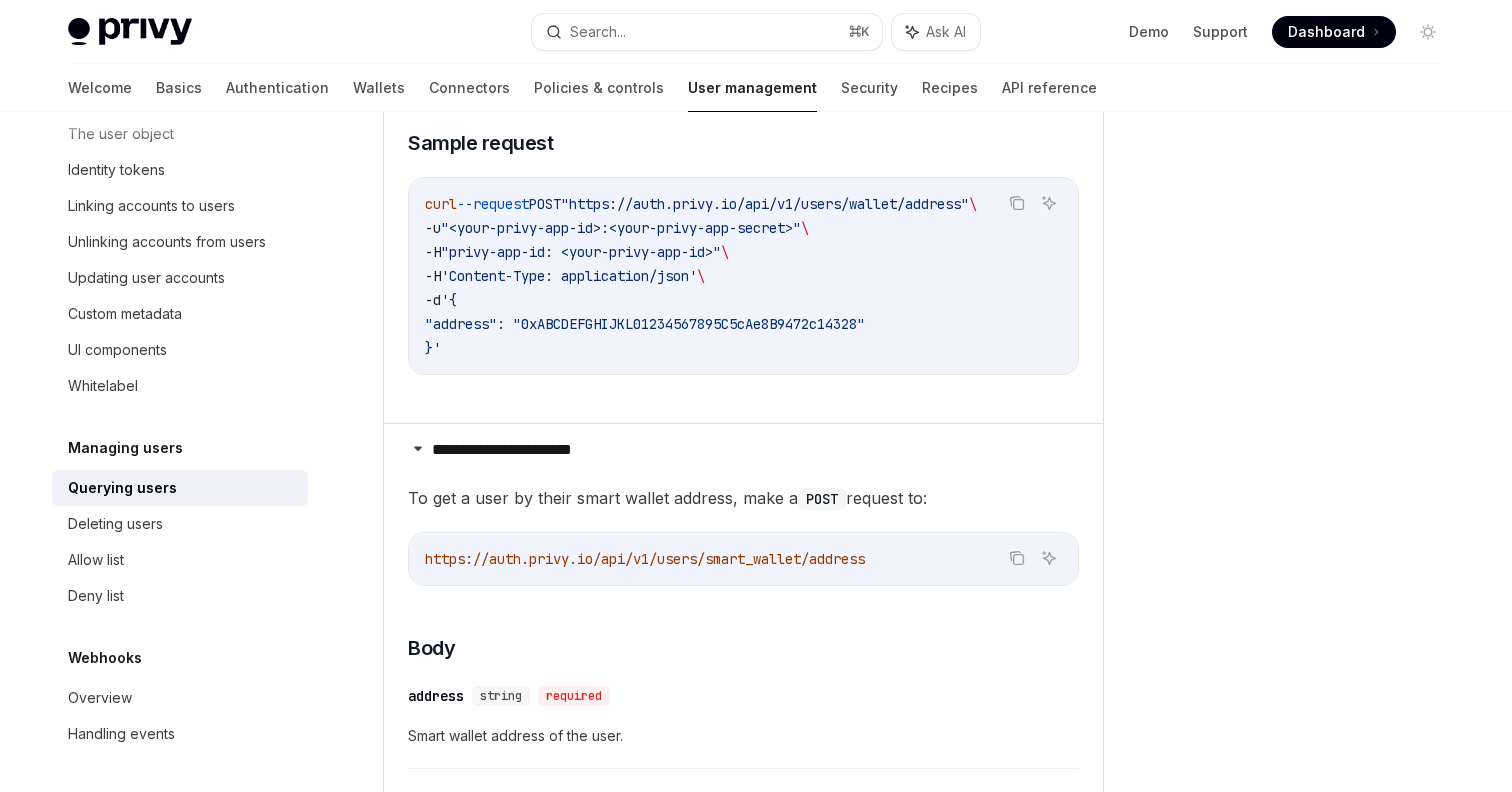 click on "To get a user by their smart wallet address, make a  POST  request to: Copy Ask AI https://auth.privy.io/api/v1/users/smart_wallet/address
​ Body ​ address string required Smart wallet address of the user. ​ Sample request Copy Ask AI curl  --request  POST  "https://auth.privy.io/api/v1/users/smart_wallet/address"  \
-u  "<your-privy-app-id>:<your-privy-app-secret>"  \
-H  "privy-app-id: <your-privy-app-id>"  \
-H  'Content-Type: application/json'  \
-d  '{
"address": "0xABCDEFGHIJKL01234567895C5cAe8B9472c14328"
}'" at bounding box center [743, 789] 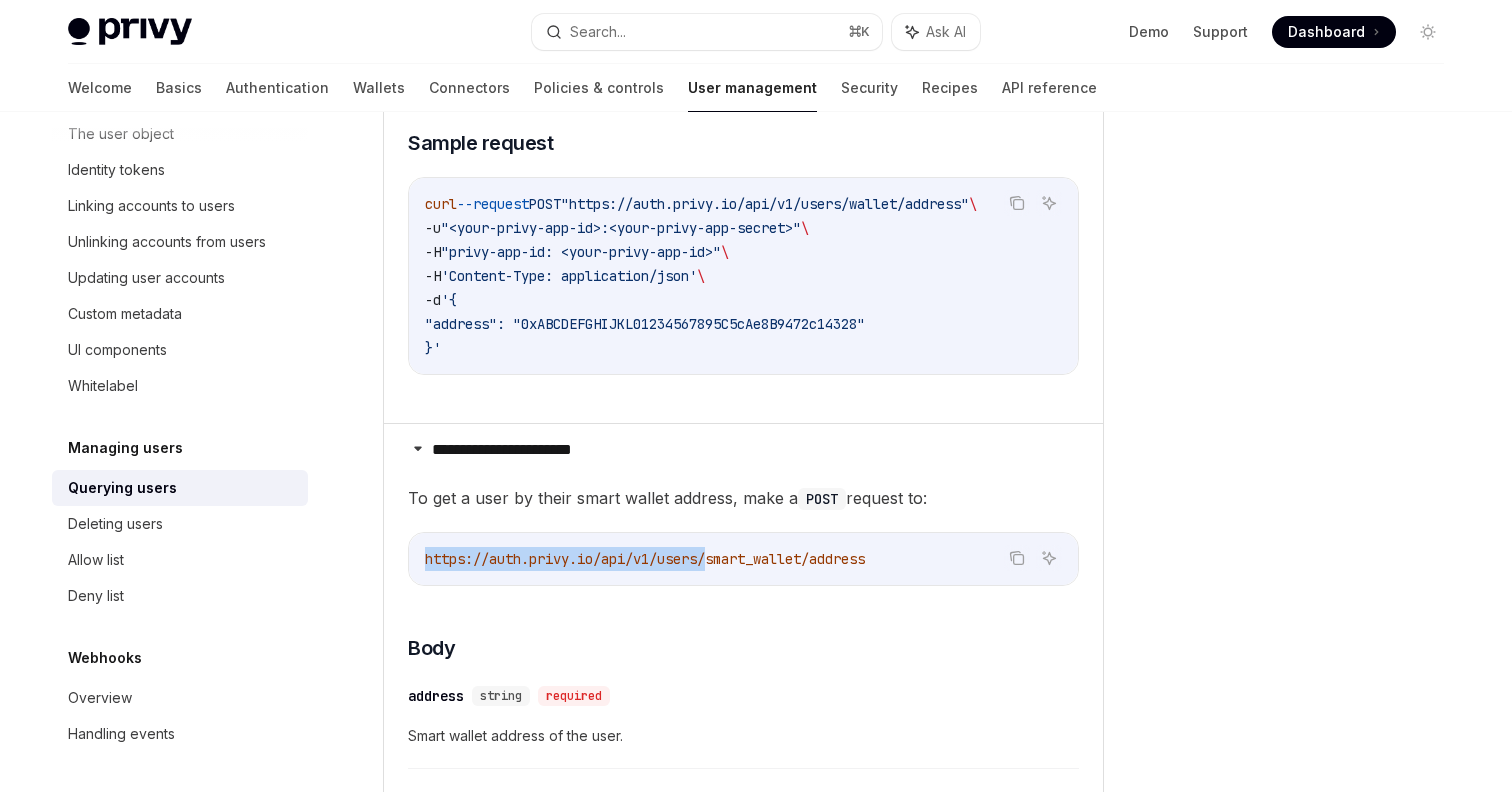 drag, startPoint x: 715, startPoint y: 572, endPoint x: 416, endPoint y: 571, distance: 299.00168 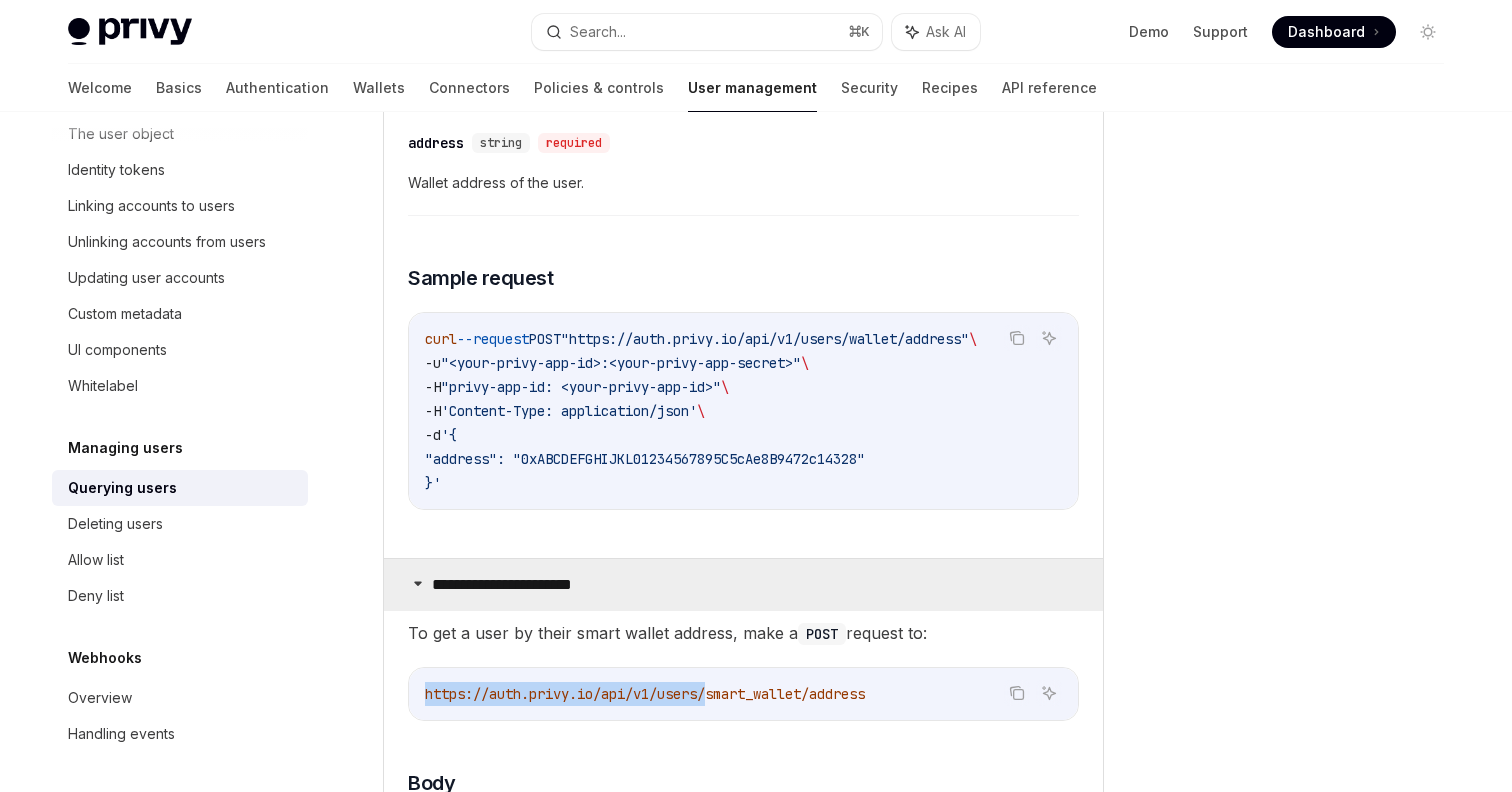 scroll, scrollTop: 2270, scrollLeft: 0, axis: vertical 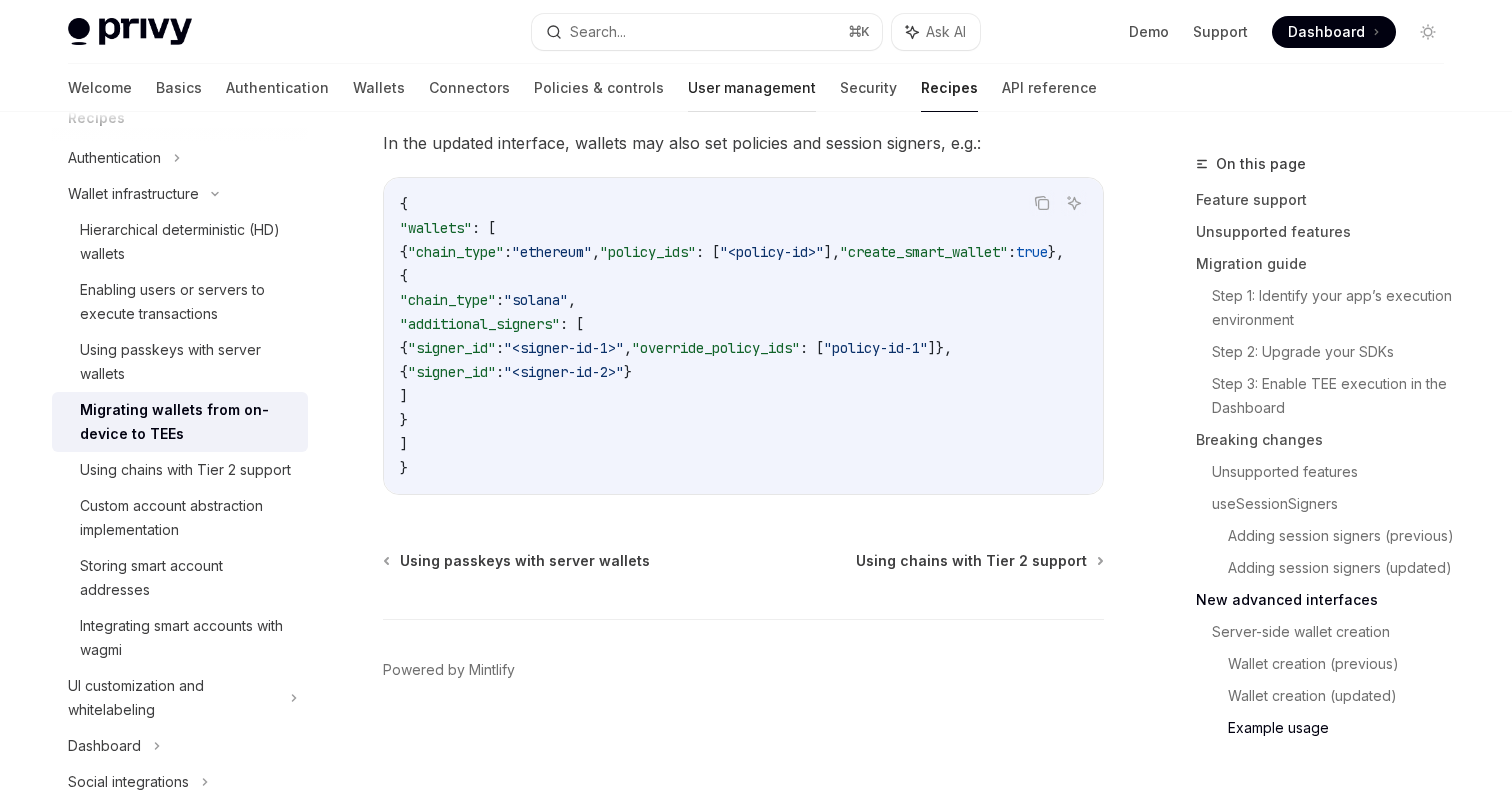 click on "User management" at bounding box center (752, 88) 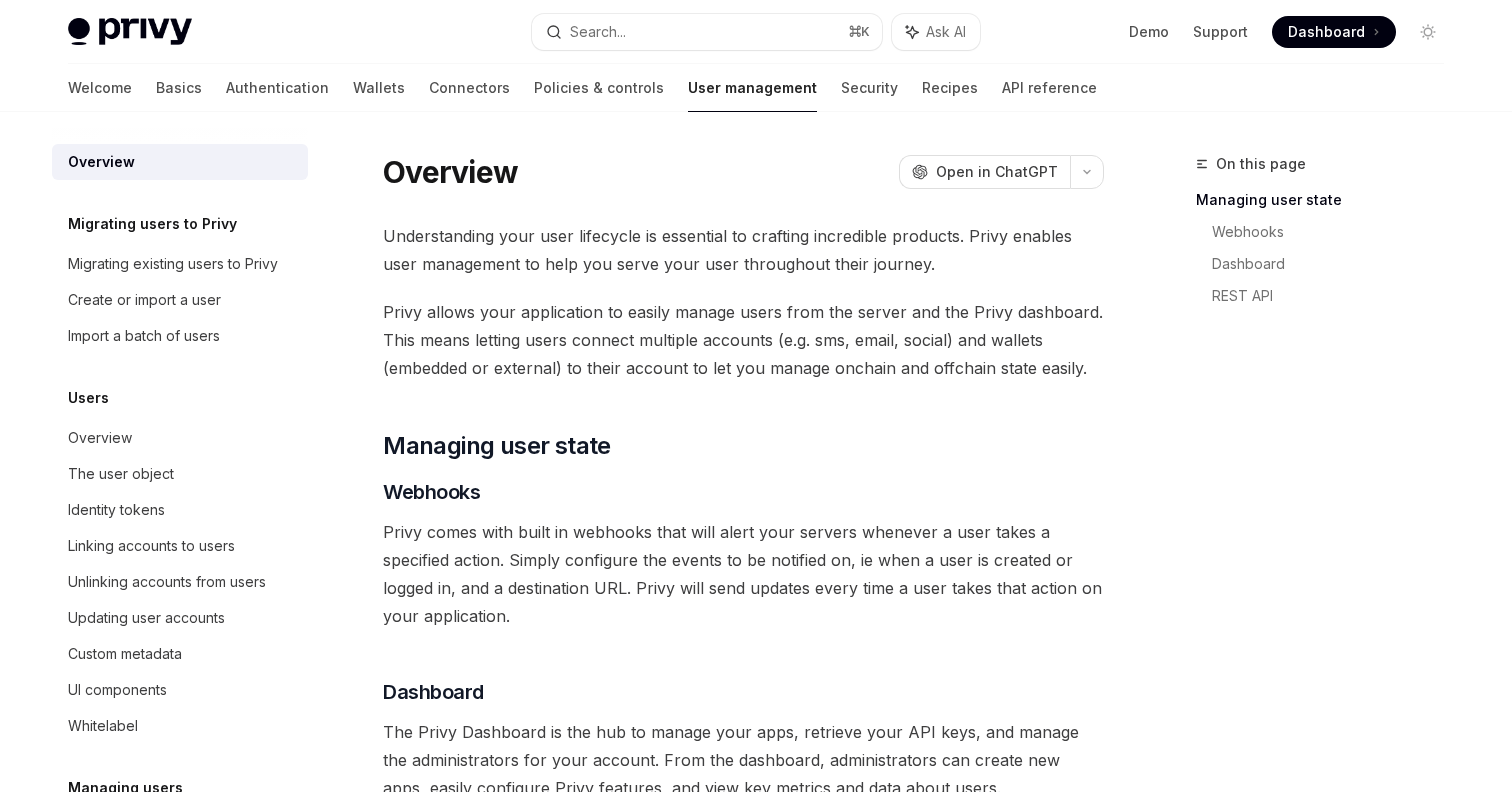 scroll, scrollTop: 0, scrollLeft: 0, axis: both 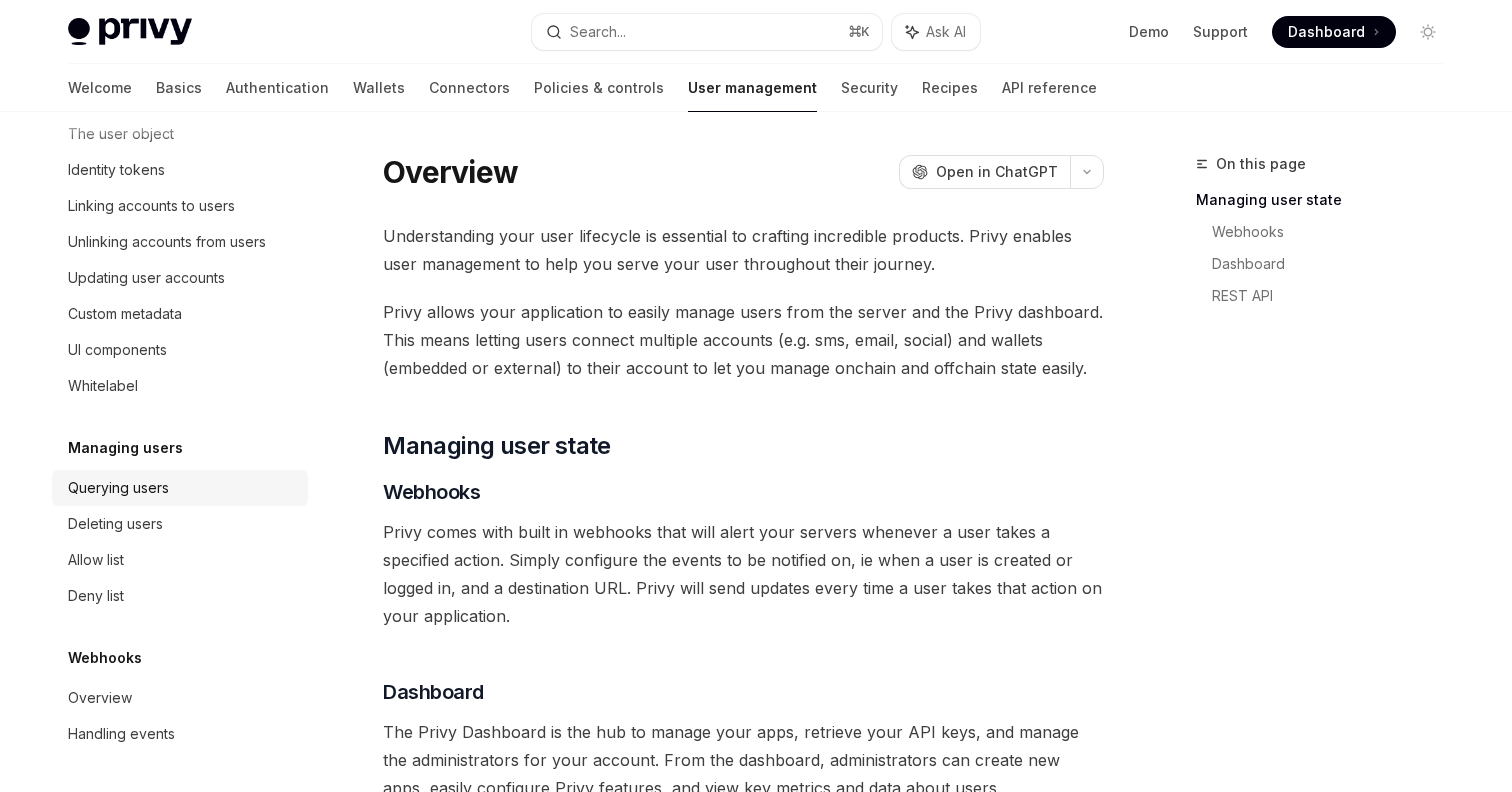 click on "Querying users" at bounding box center [118, 488] 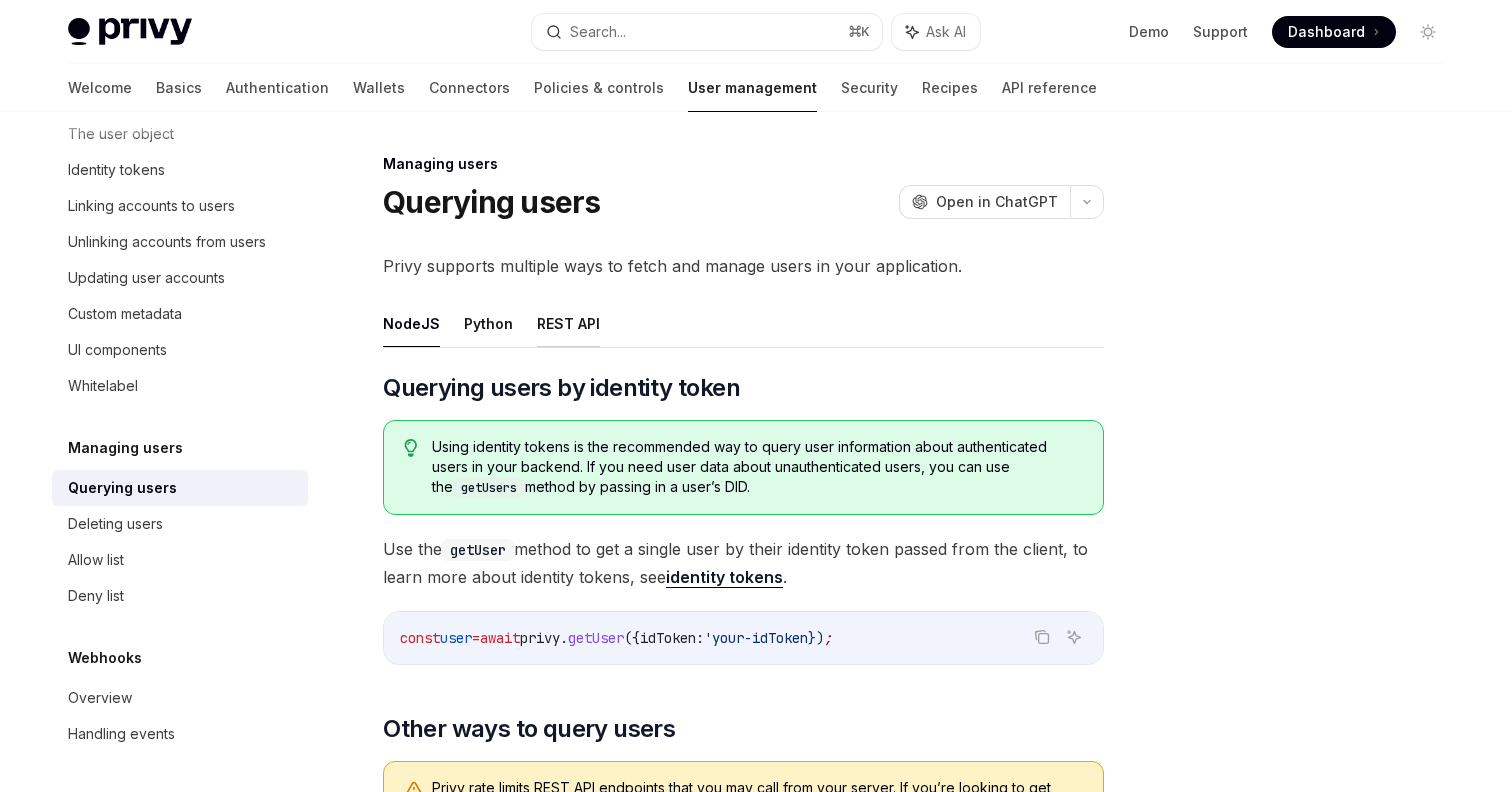 click on "REST API" at bounding box center (568, 323) 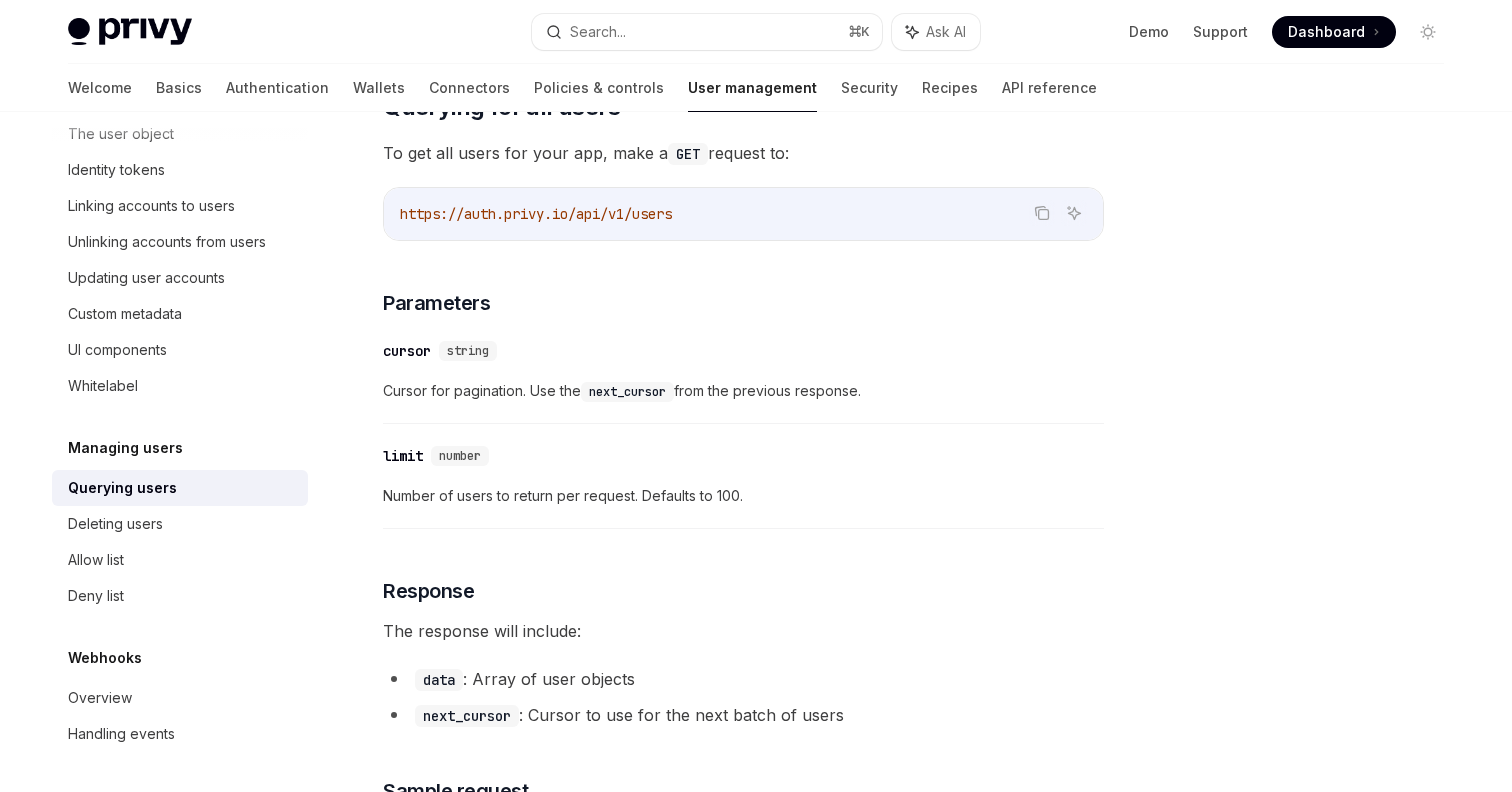 scroll, scrollTop: 881, scrollLeft: 0, axis: vertical 